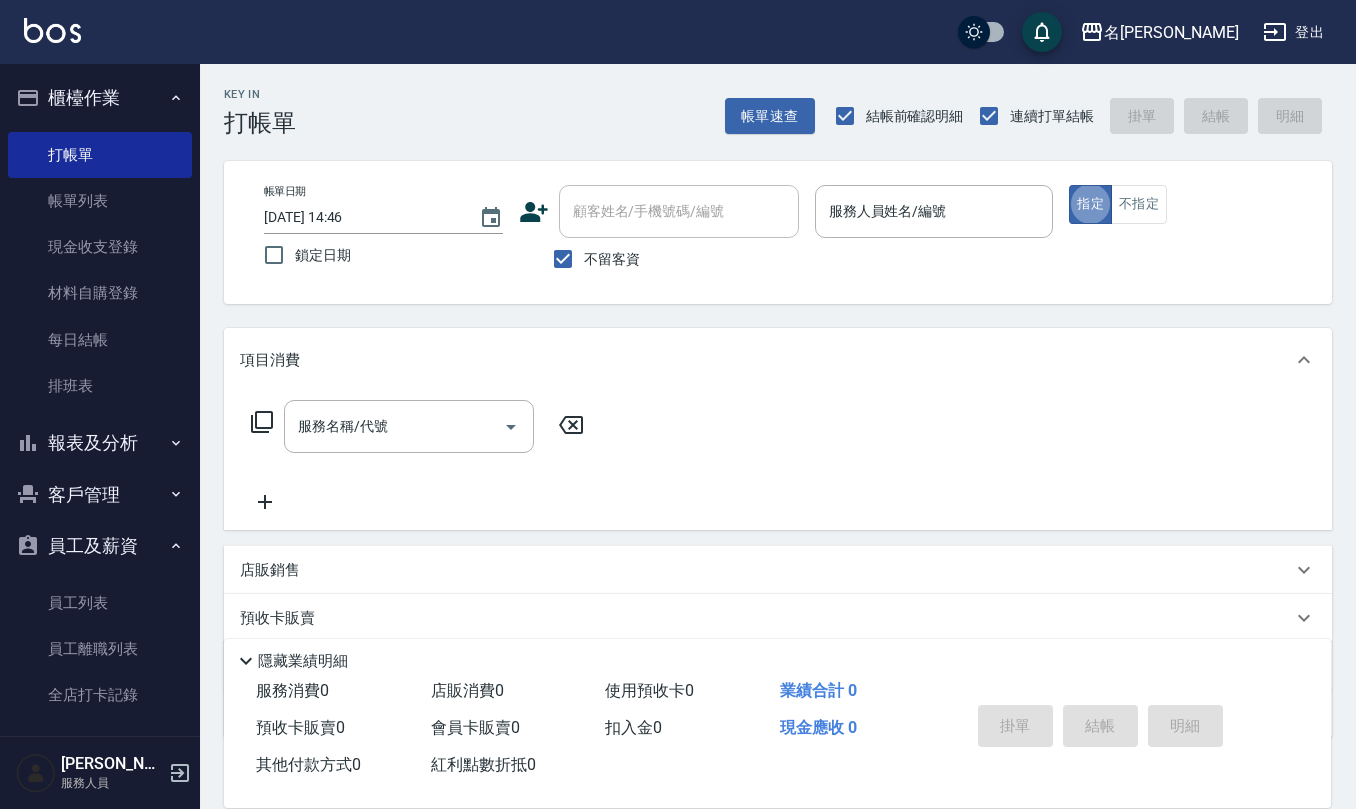 scroll, scrollTop: 0, scrollLeft: 0, axis: both 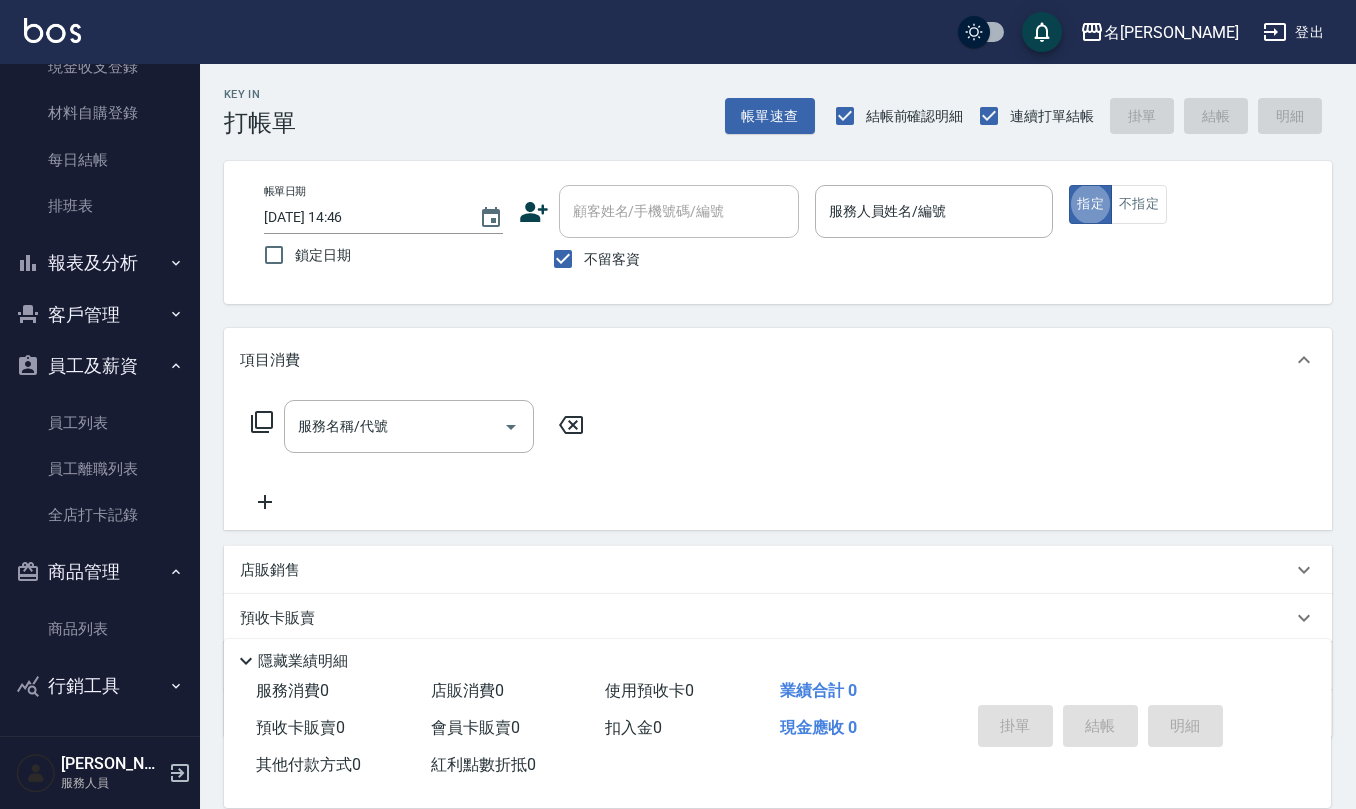 click on "報表及分析" at bounding box center (100, 263) 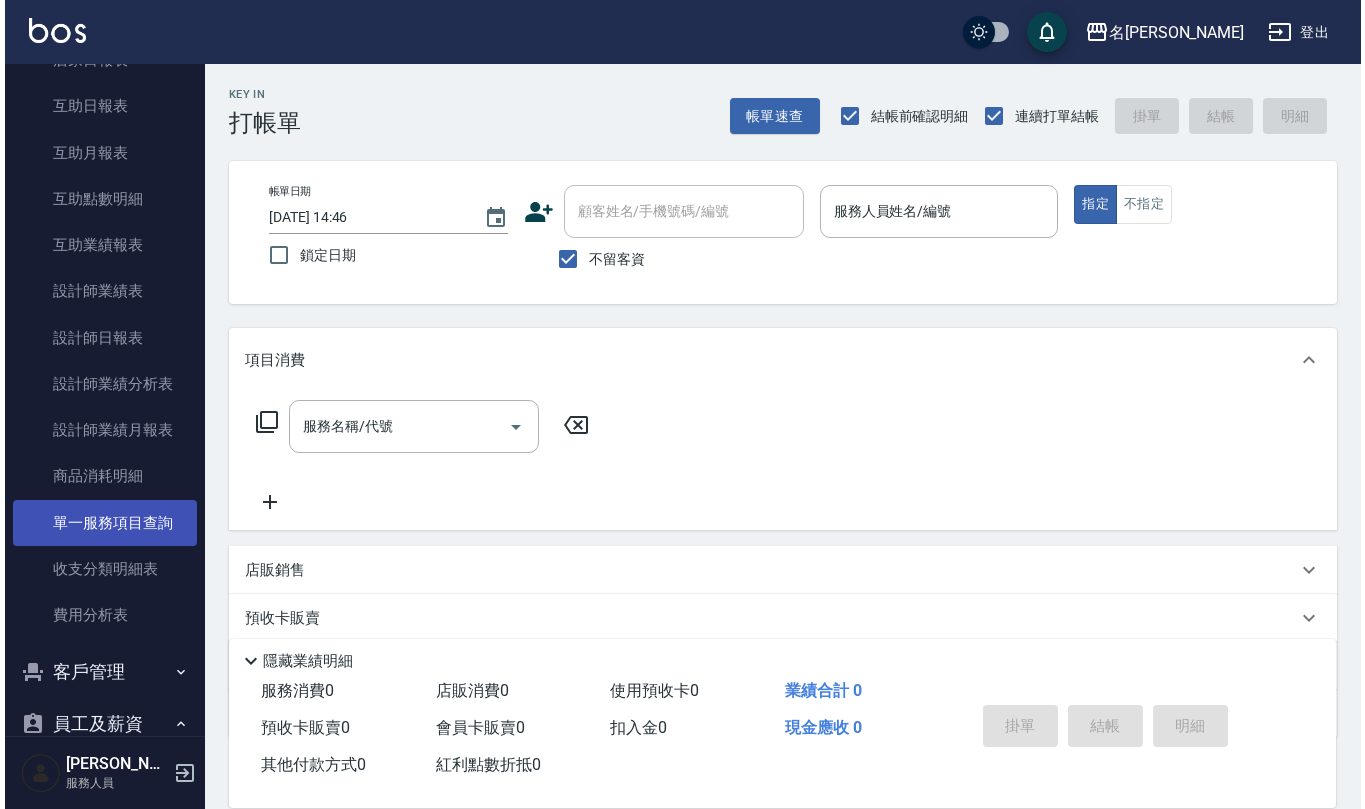 scroll, scrollTop: 580, scrollLeft: 0, axis: vertical 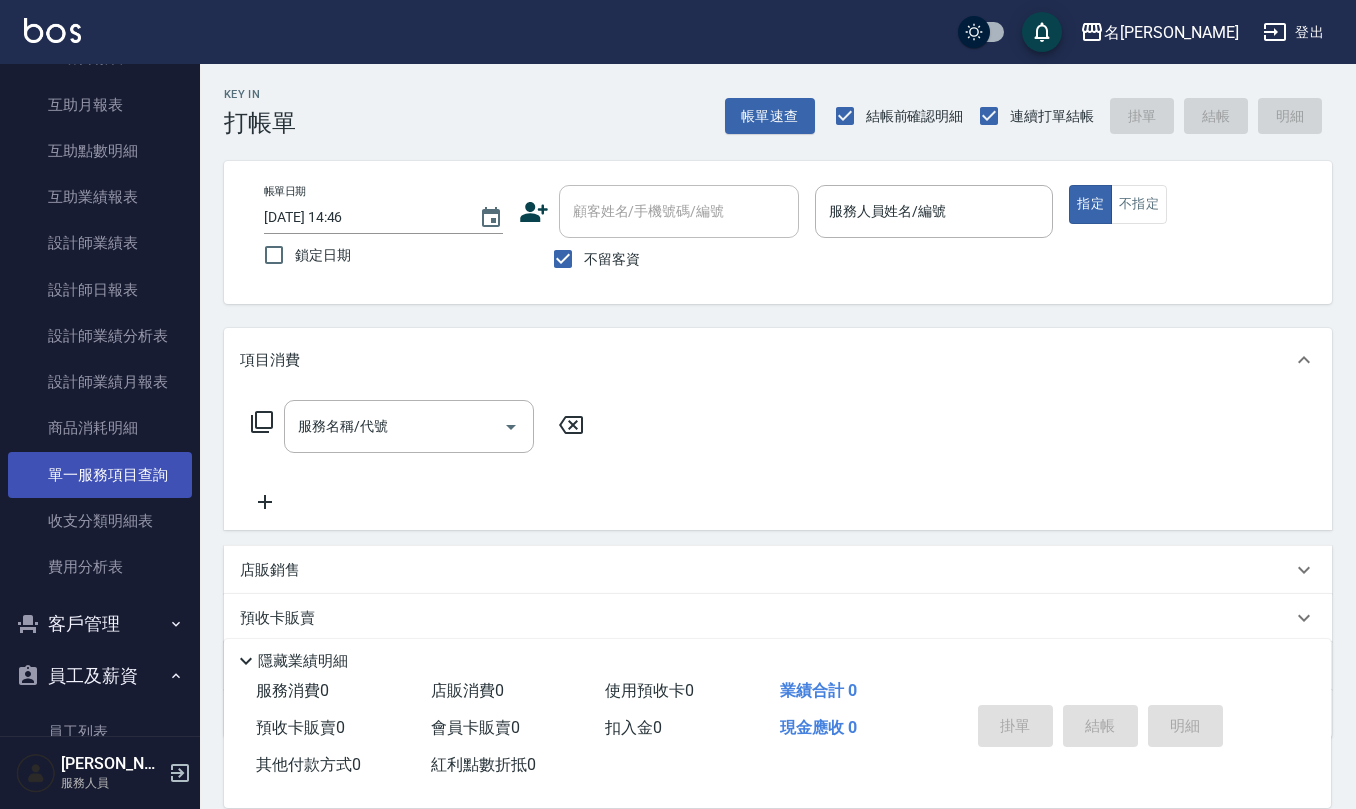click on "單一服務項目查詢" at bounding box center [100, 475] 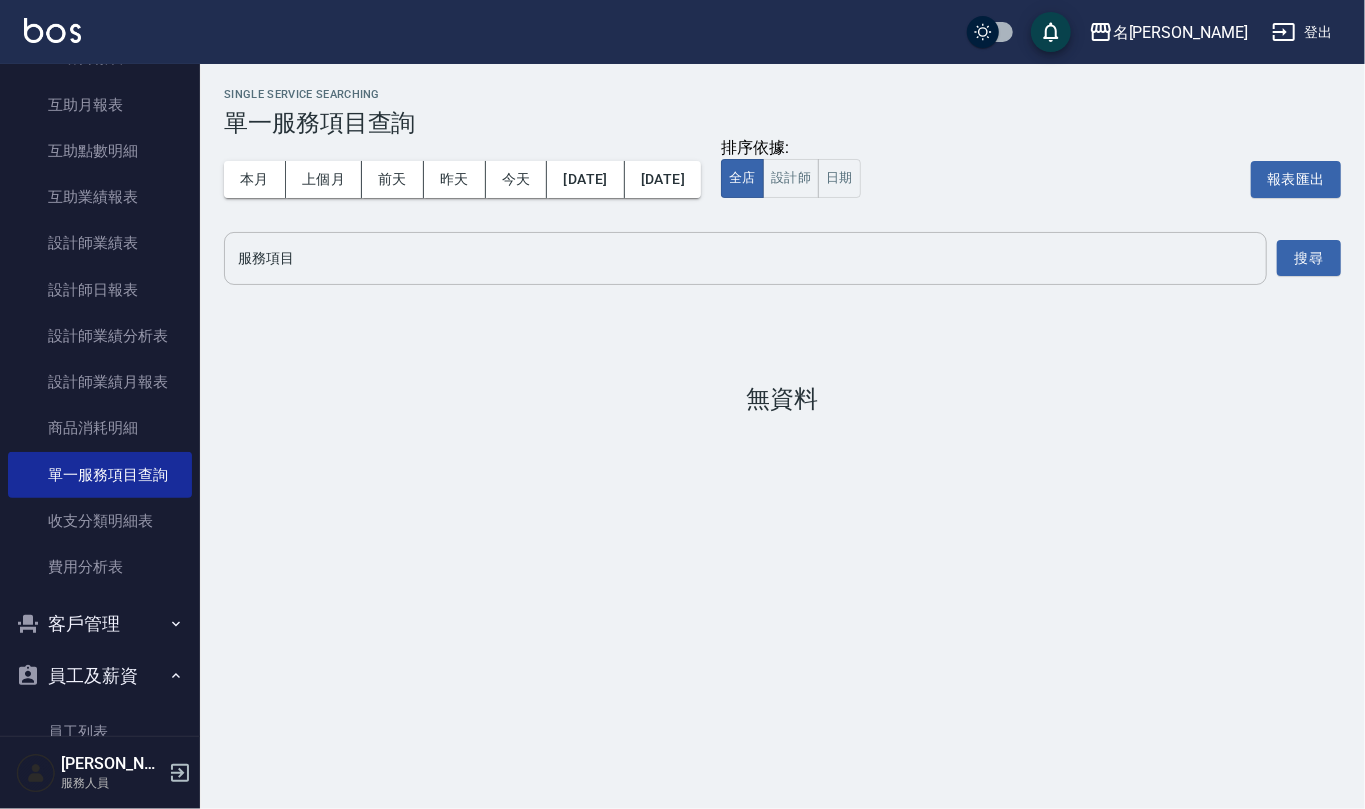 click on "服務項目" at bounding box center [745, 258] 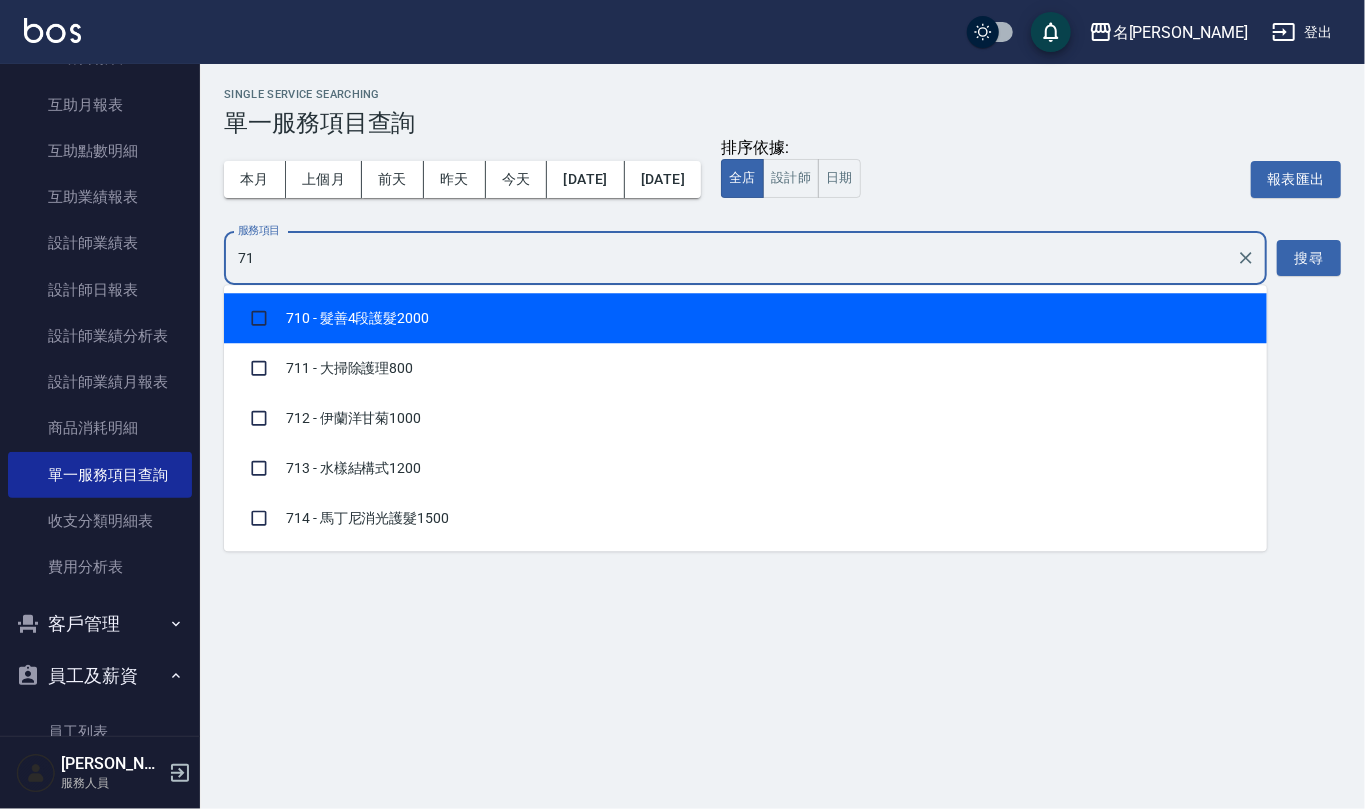 type on "713" 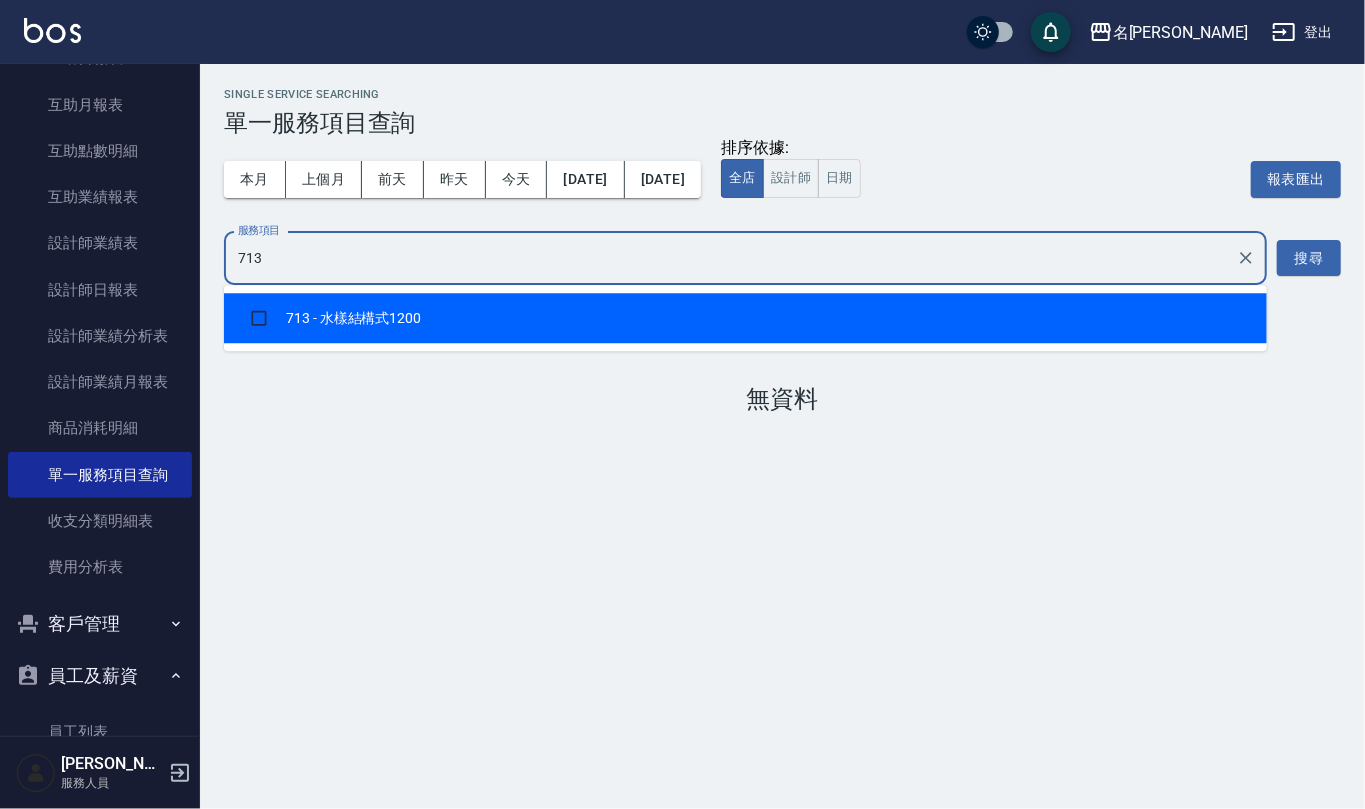 type 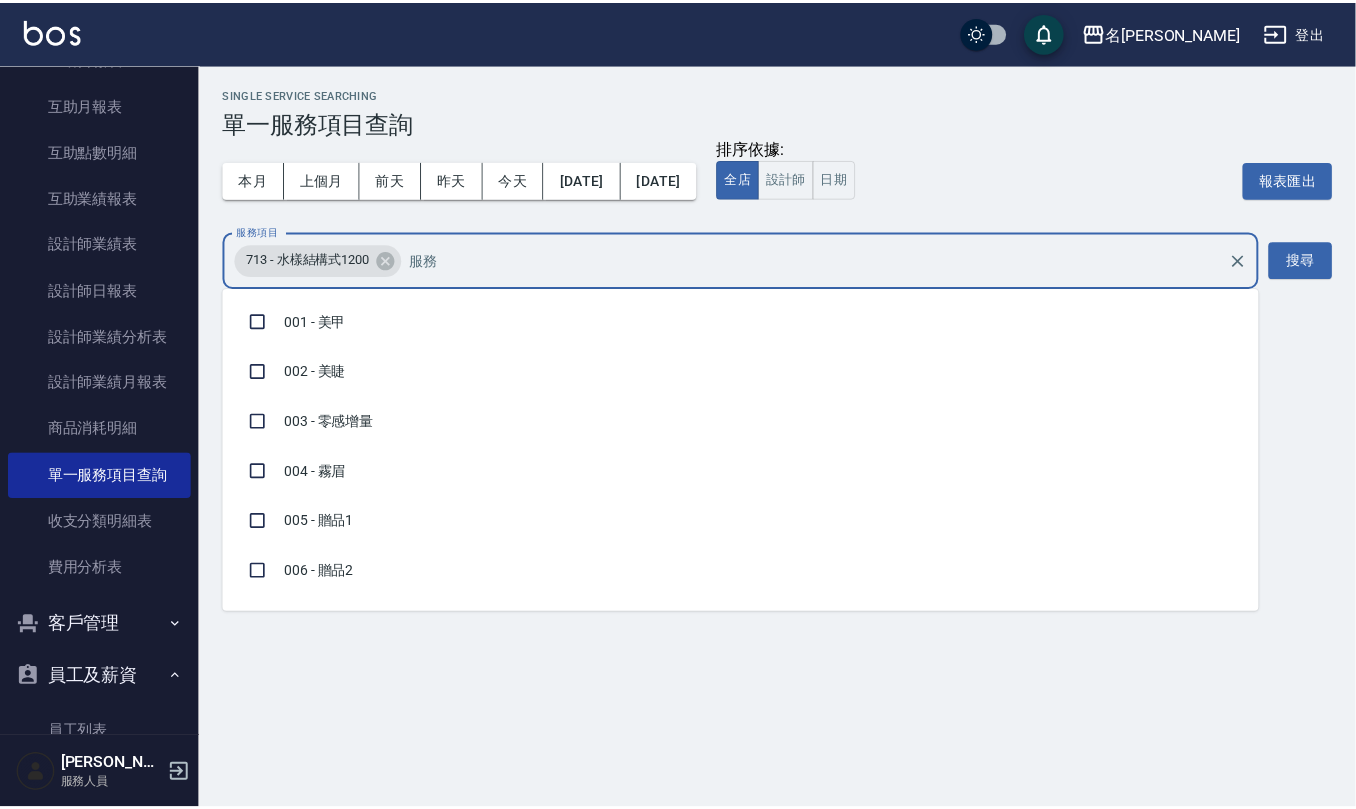 scroll, scrollTop: 2134, scrollLeft: 0, axis: vertical 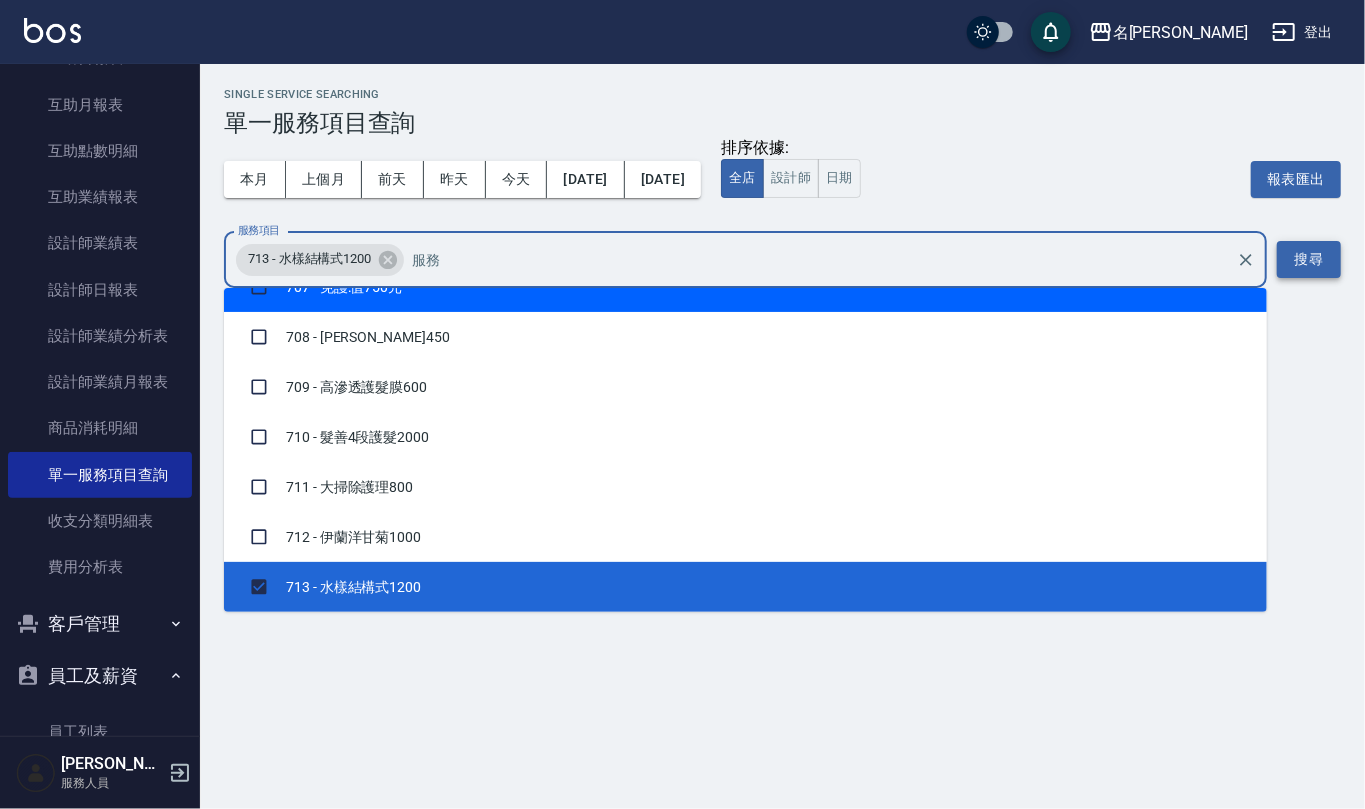 click on "搜尋" at bounding box center (1309, 259) 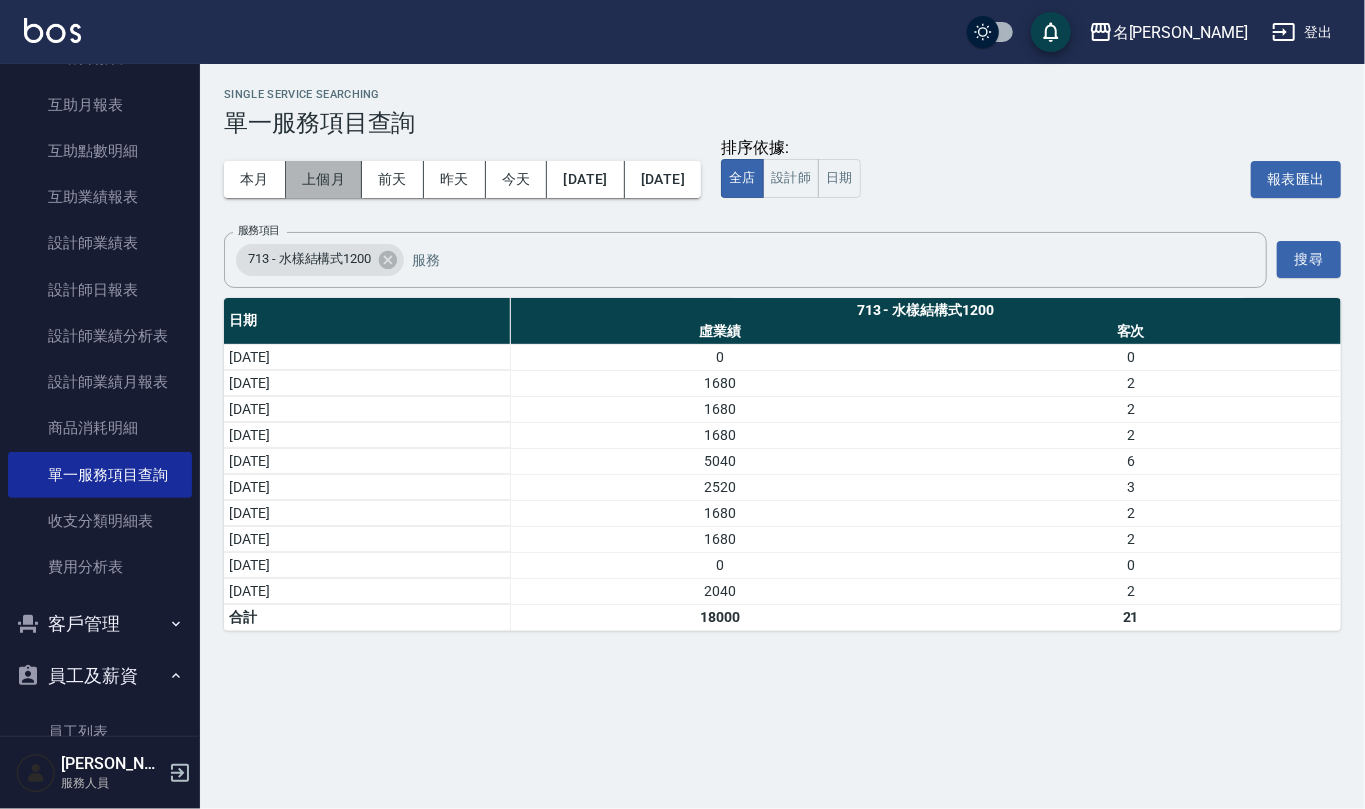 click on "上個月" at bounding box center (324, 179) 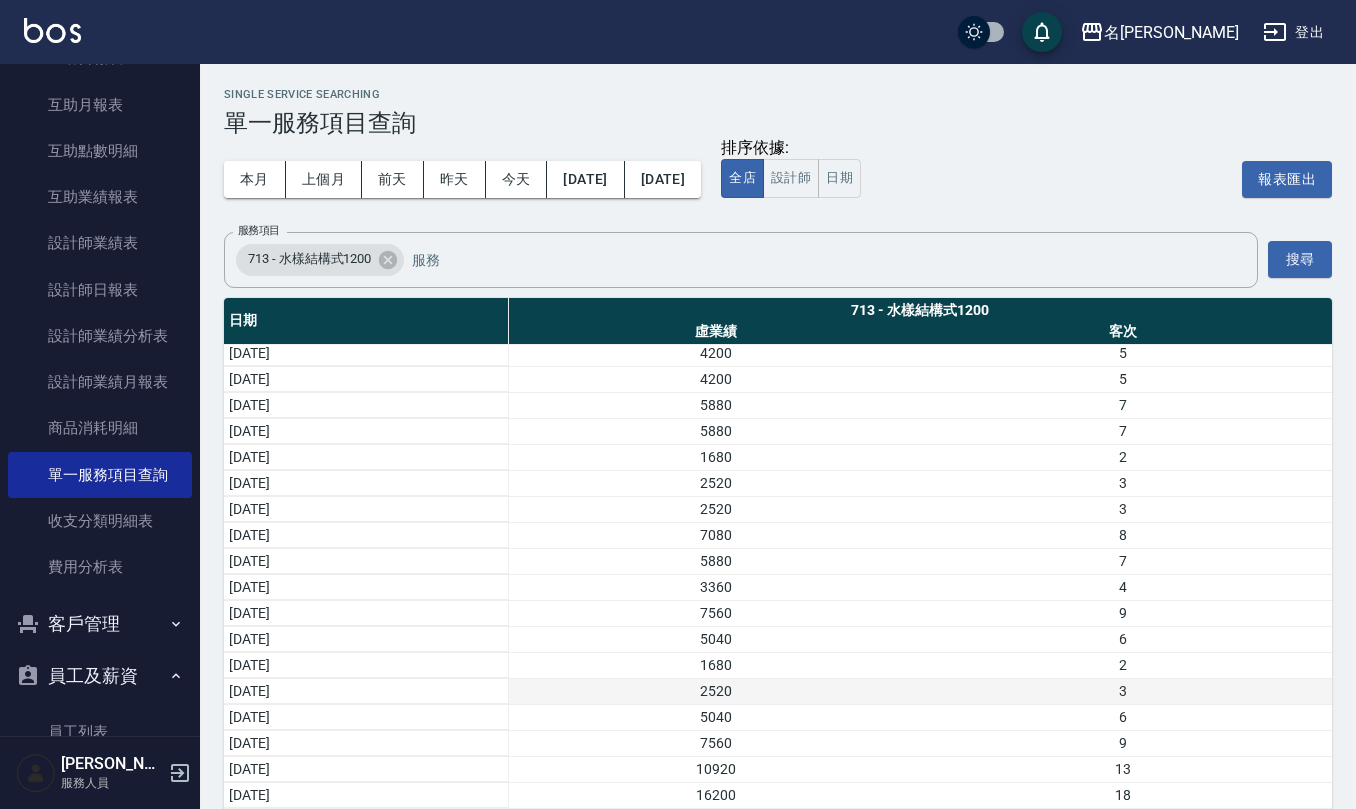 scroll, scrollTop: 304, scrollLeft: 0, axis: vertical 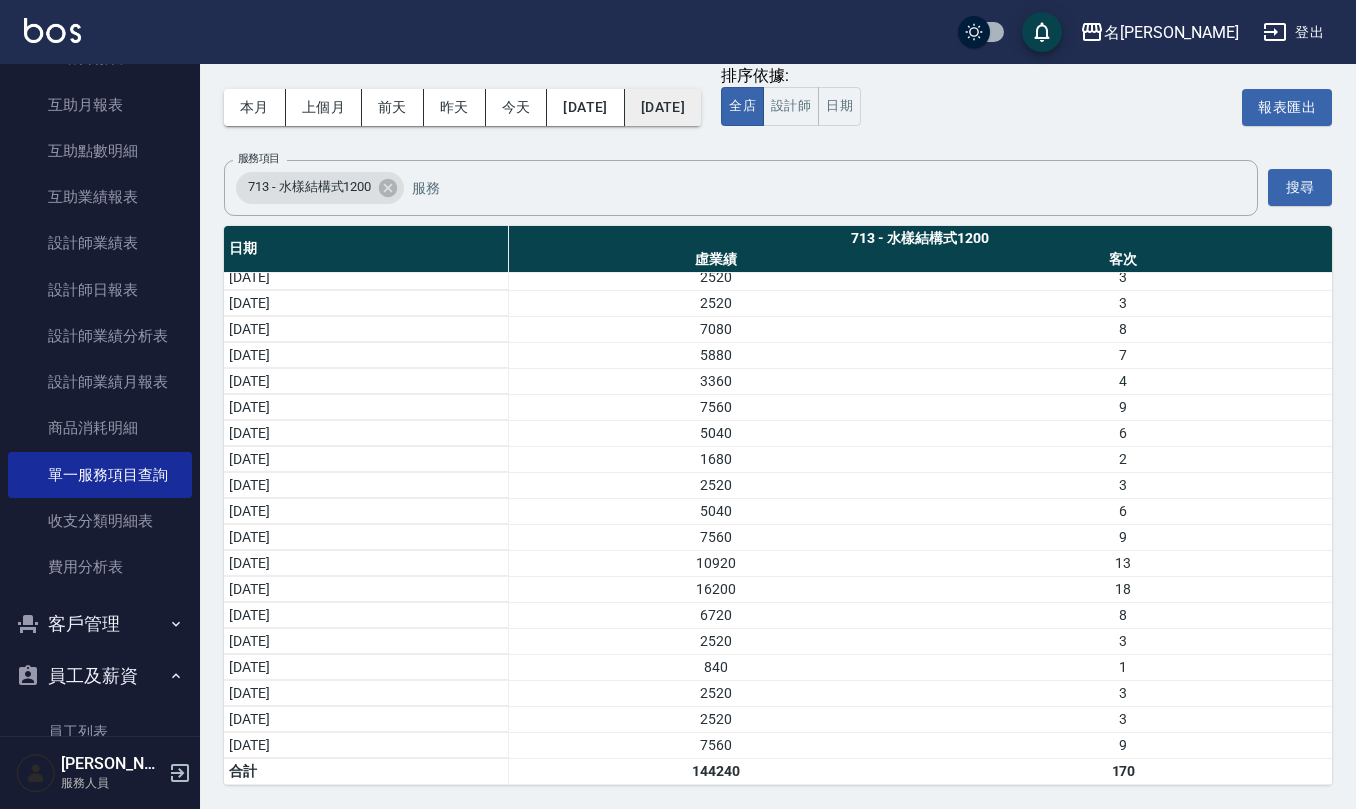 click on "[DATE]" at bounding box center (663, 107) 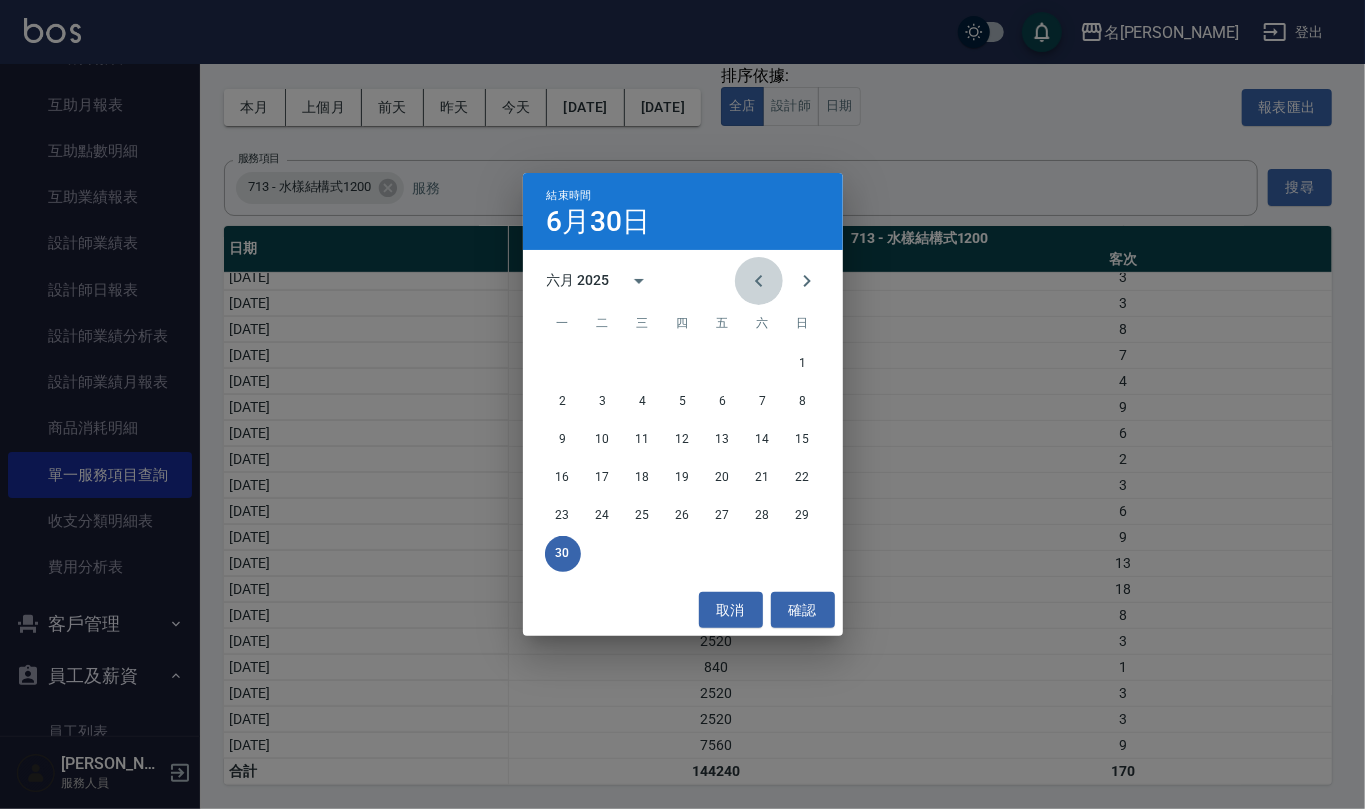 drag, startPoint x: 756, startPoint y: 288, endPoint x: 757, endPoint y: 325, distance: 37.01351 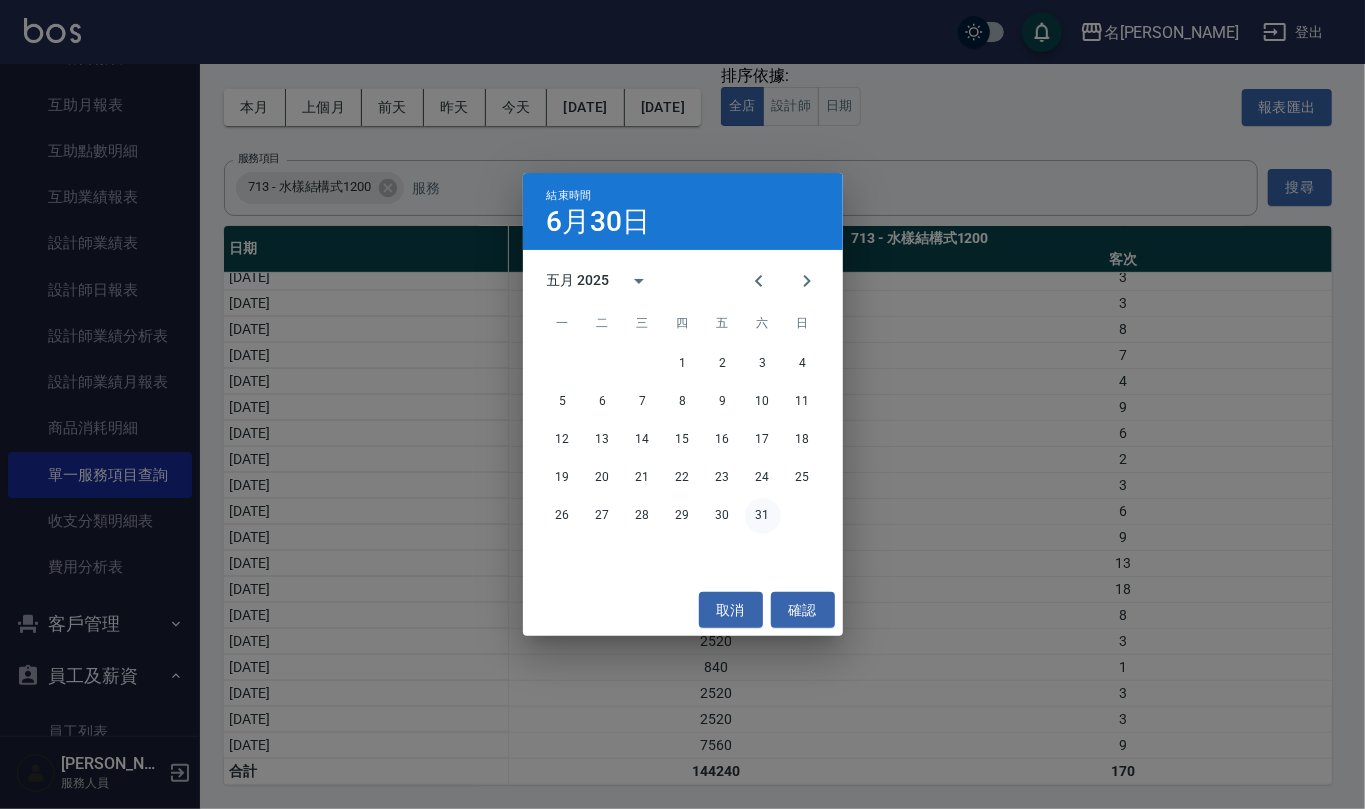 click on "31" at bounding box center [763, 516] 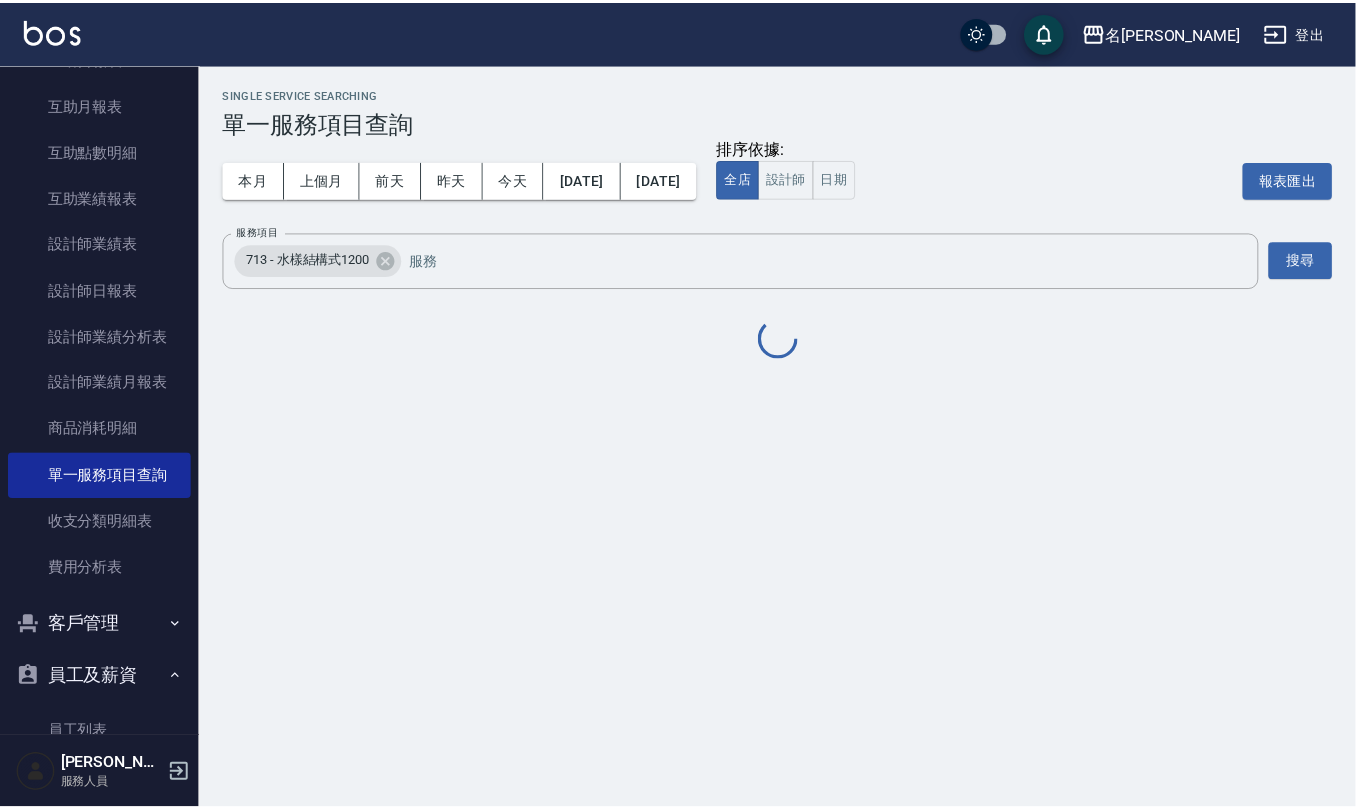 scroll, scrollTop: 0, scrollLeft: 0, axis: both 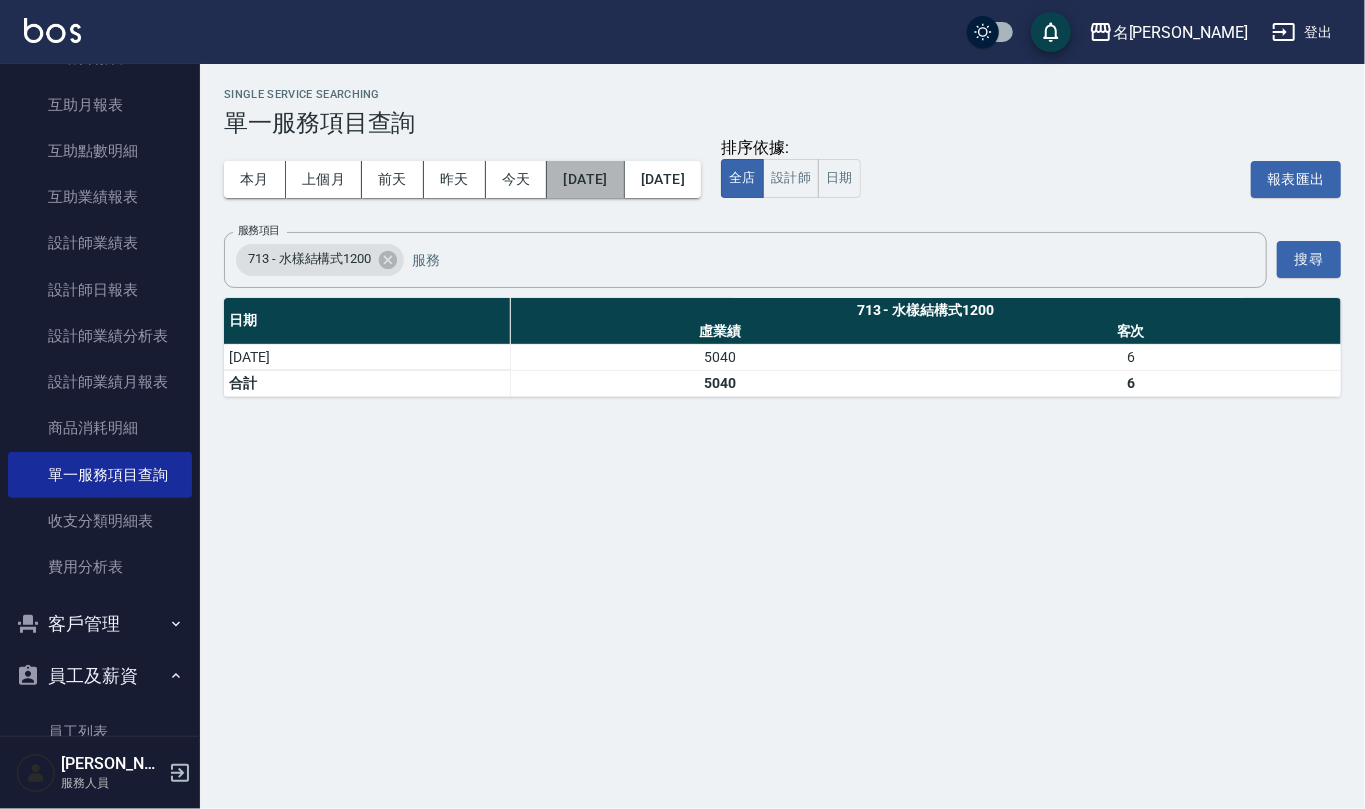 click on "2025/05/31" at bounding box center (585, 179) 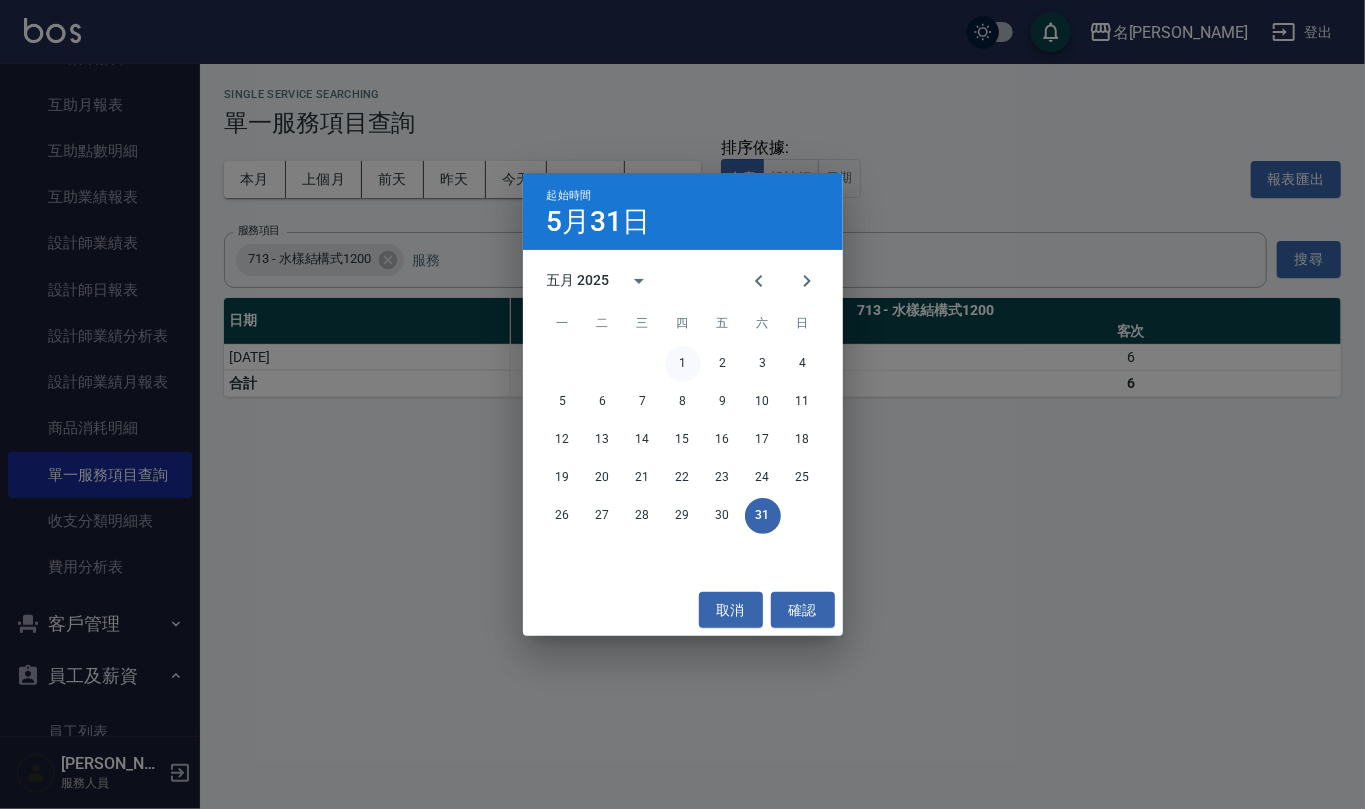 click on "1" at bounding box center [683, 364] 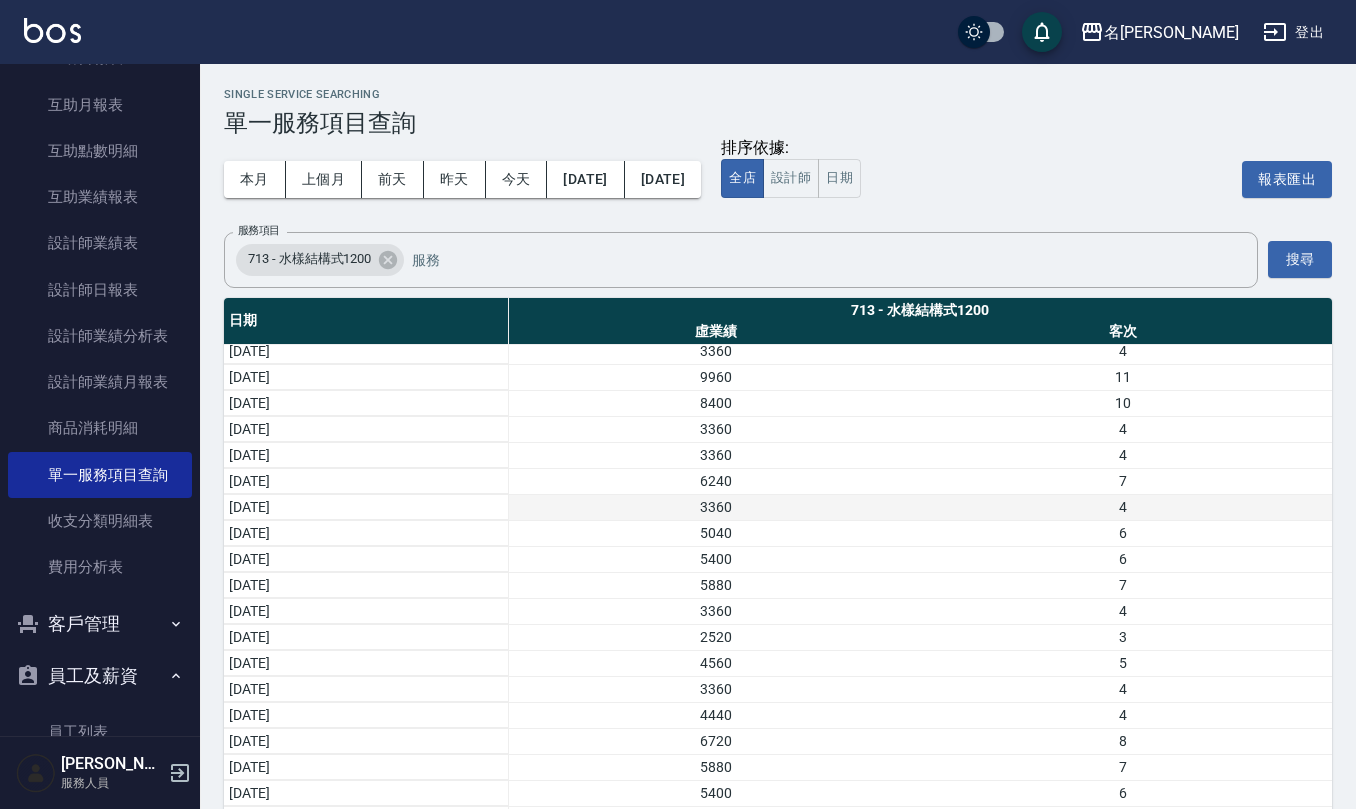 scroll, scrollTop: 330, scrollLeft: 0, axis: vertical 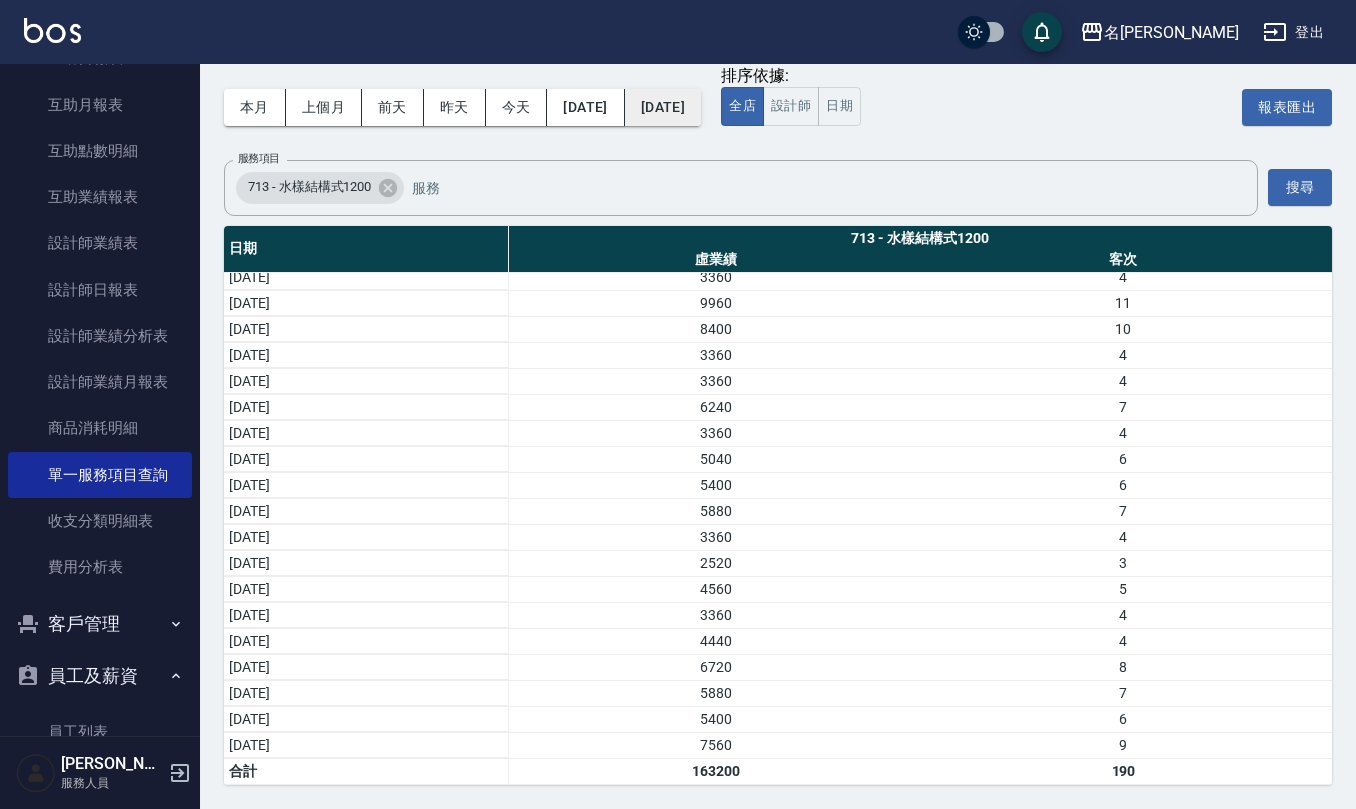 click on "2025/05/31" at bounding box center (663, 107) 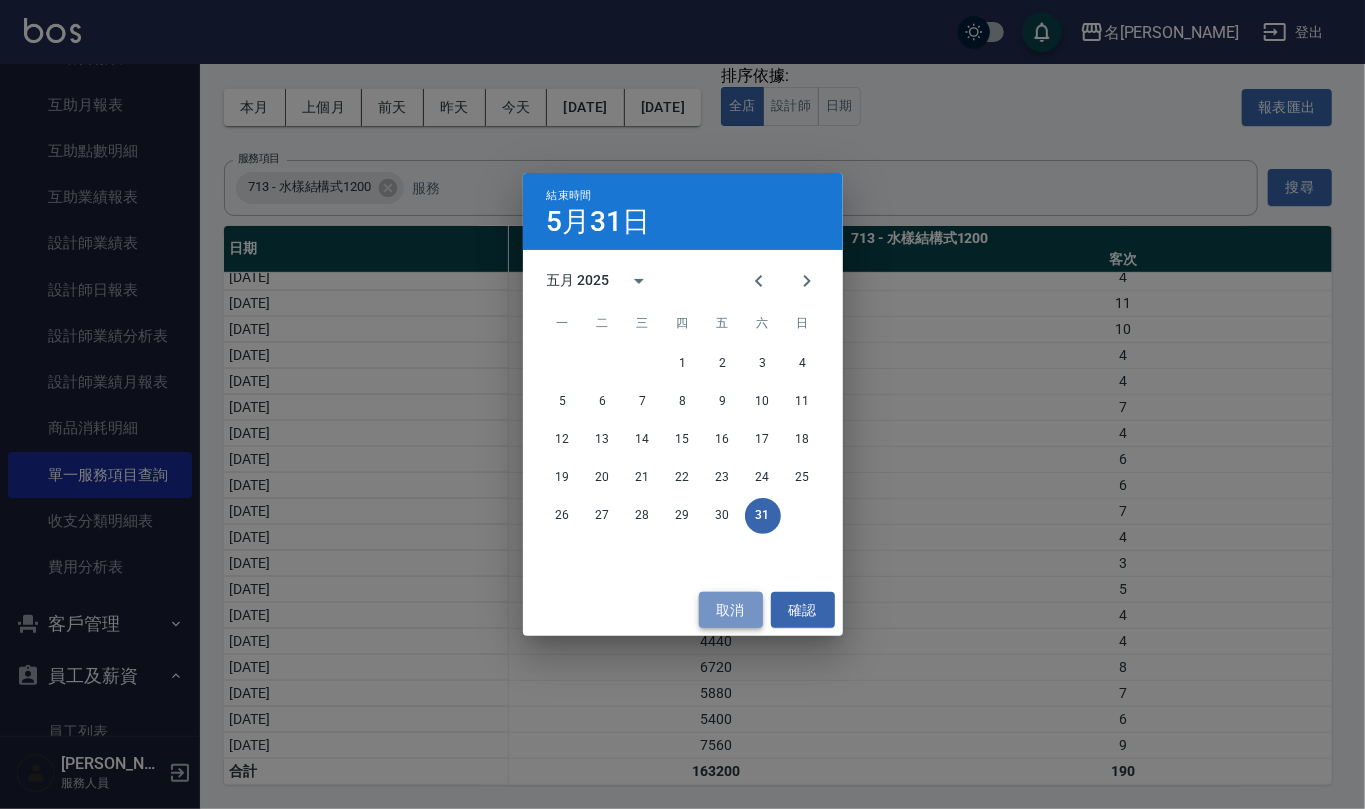 click on "取消" at bounding box center (731, 610) 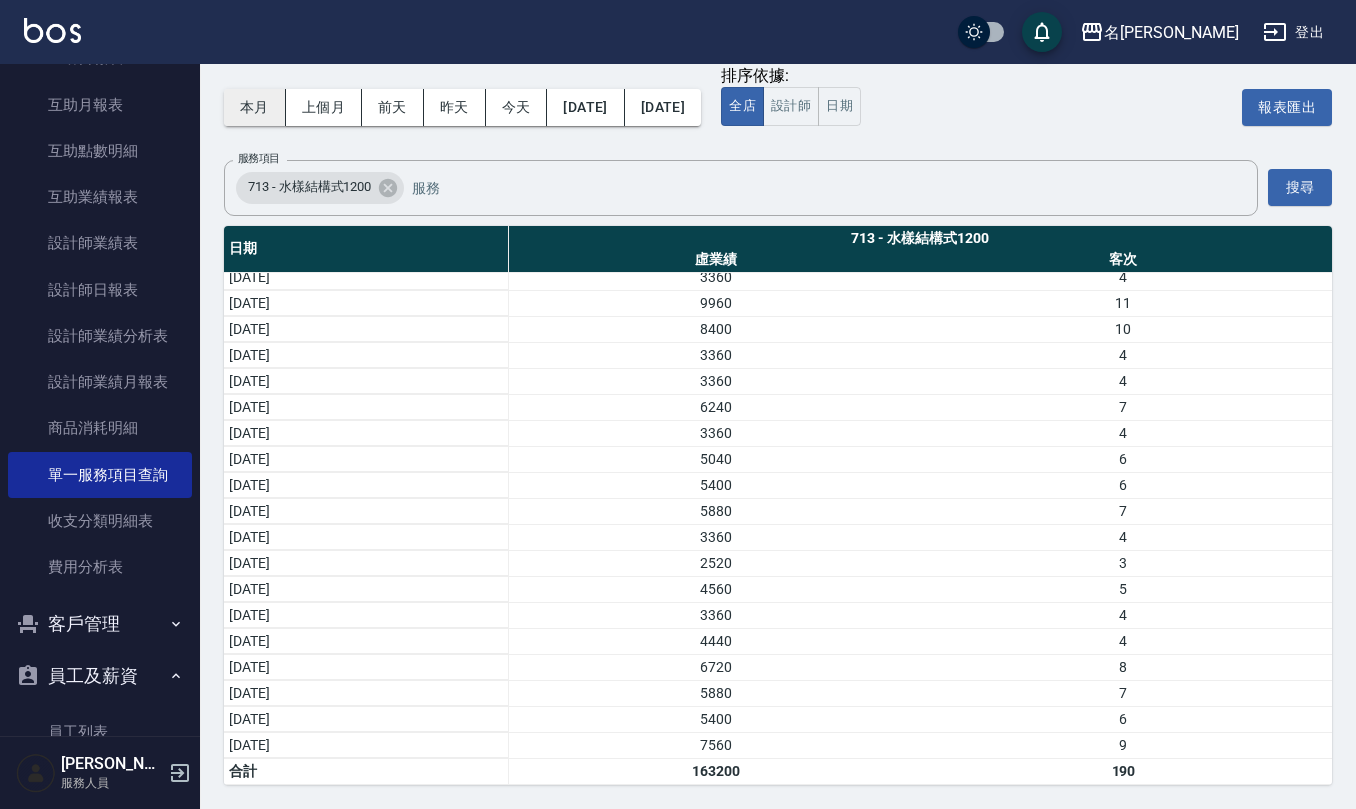 click on "本月" at bounding box center (255, 107) 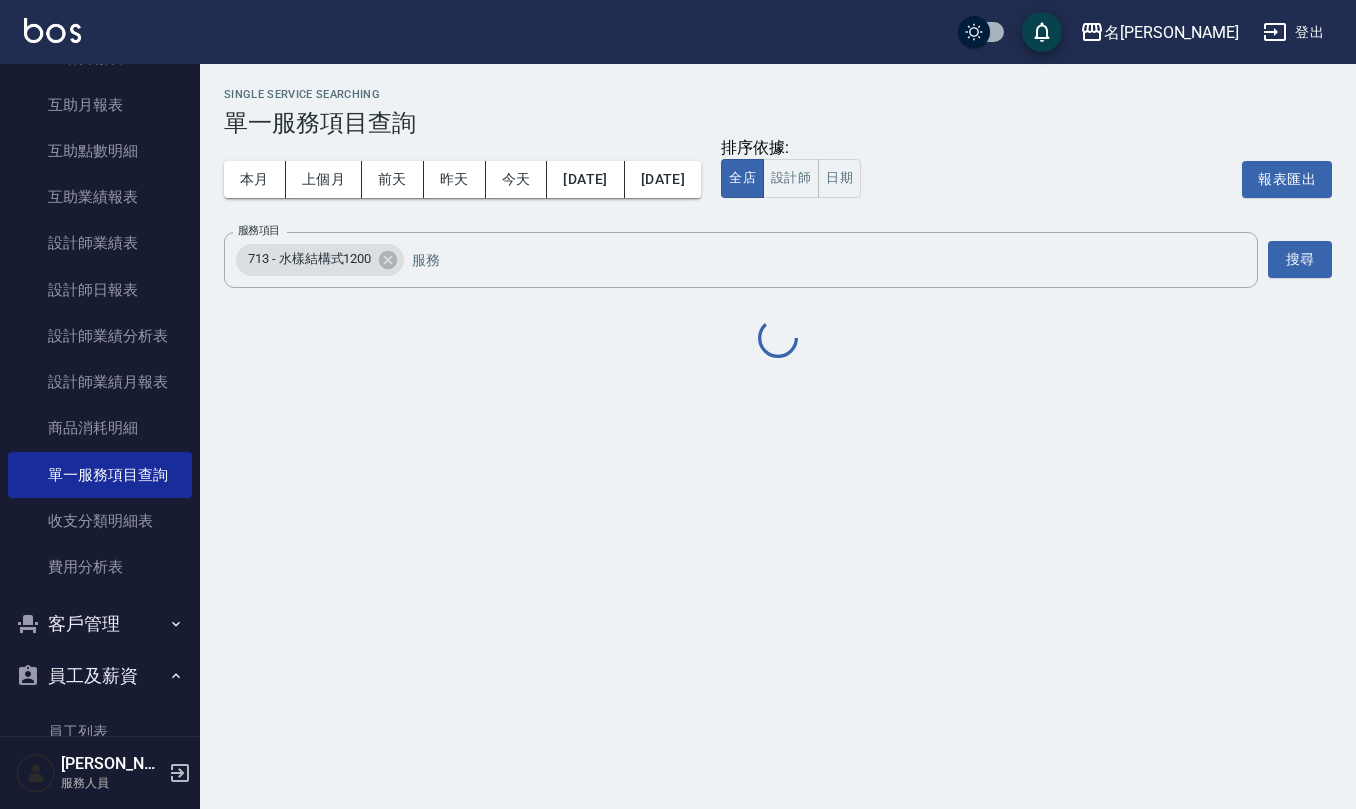 scroll, scrollTop: 0, scrollLeft: 0, axis: both 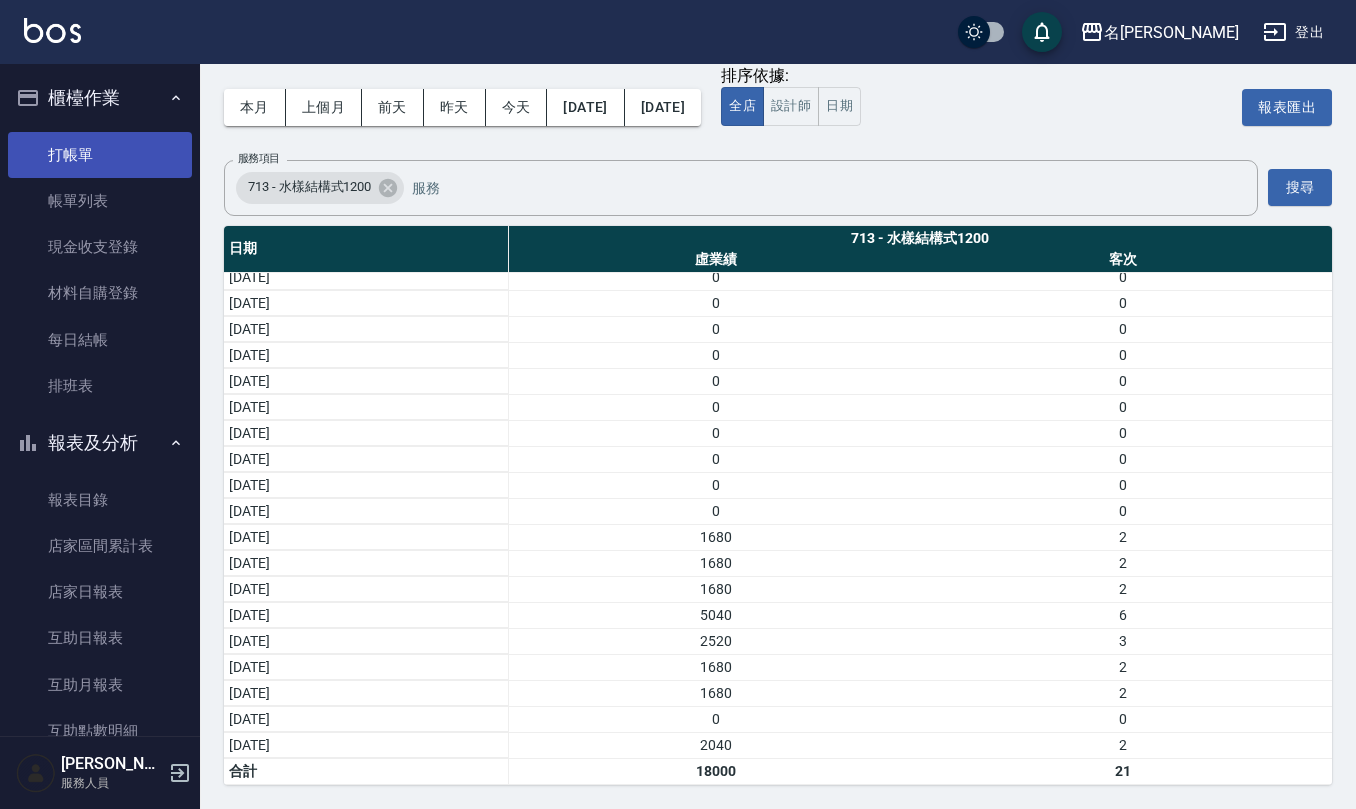 click on "打帳單" at bounding box center [100, 155] 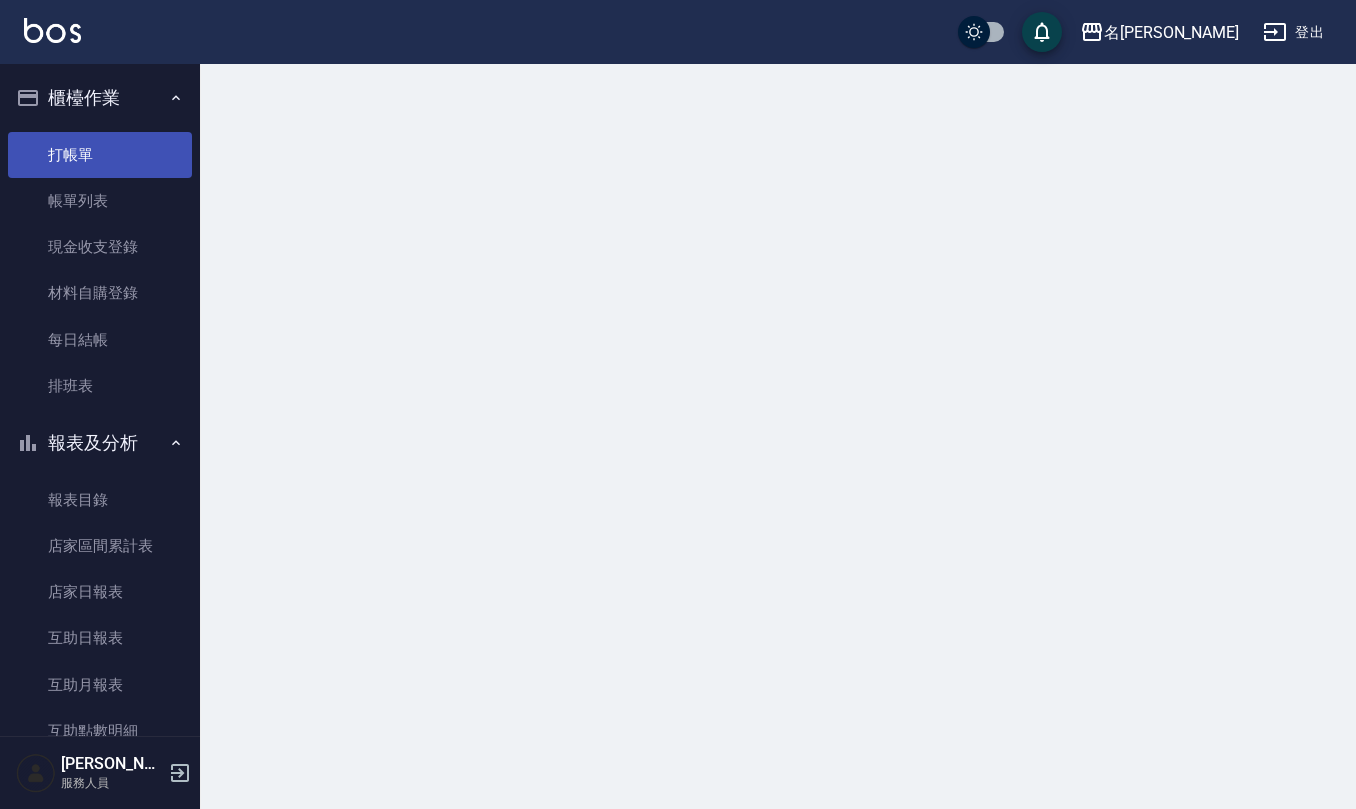 scroll, scrollTop: 0, scrollLeft: 0, axis: both 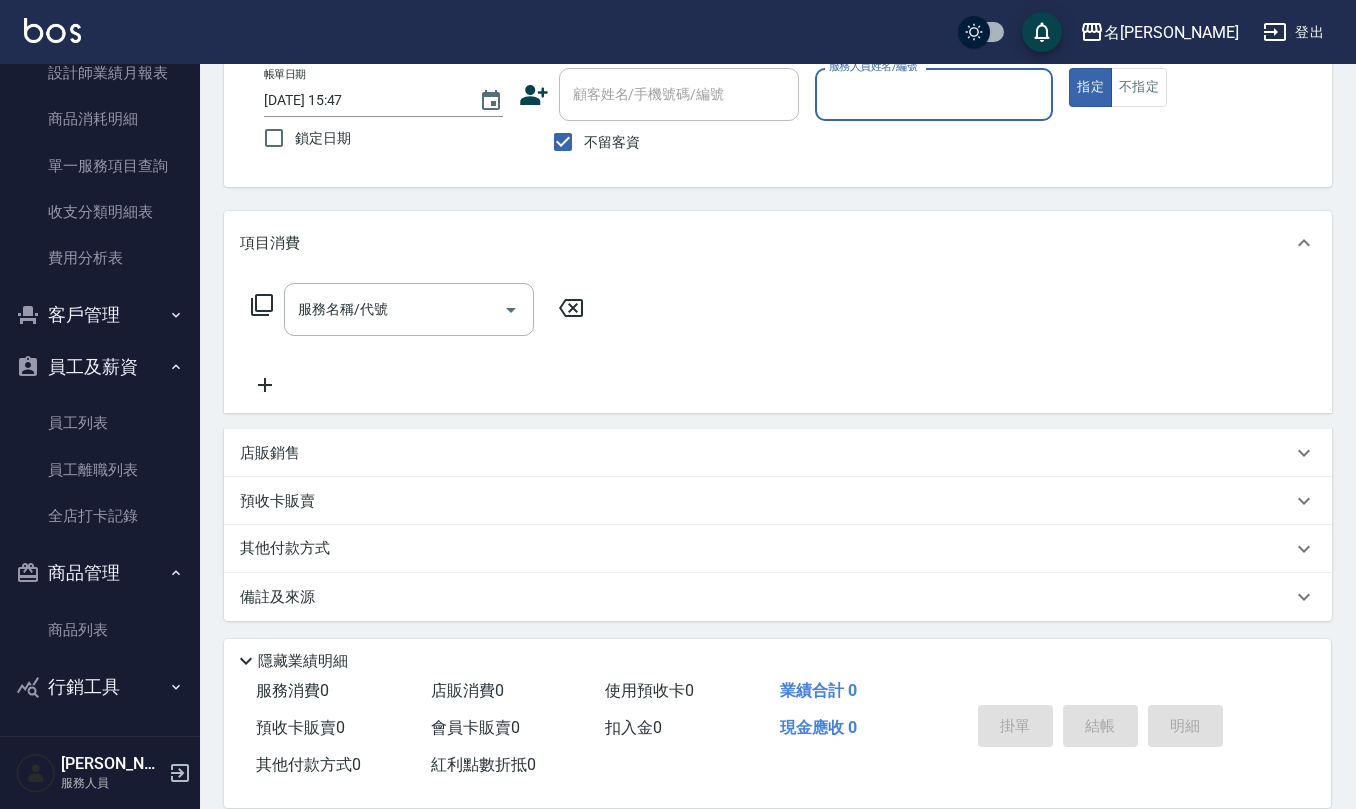 click on "登出" at bounding box center (1293, 32) 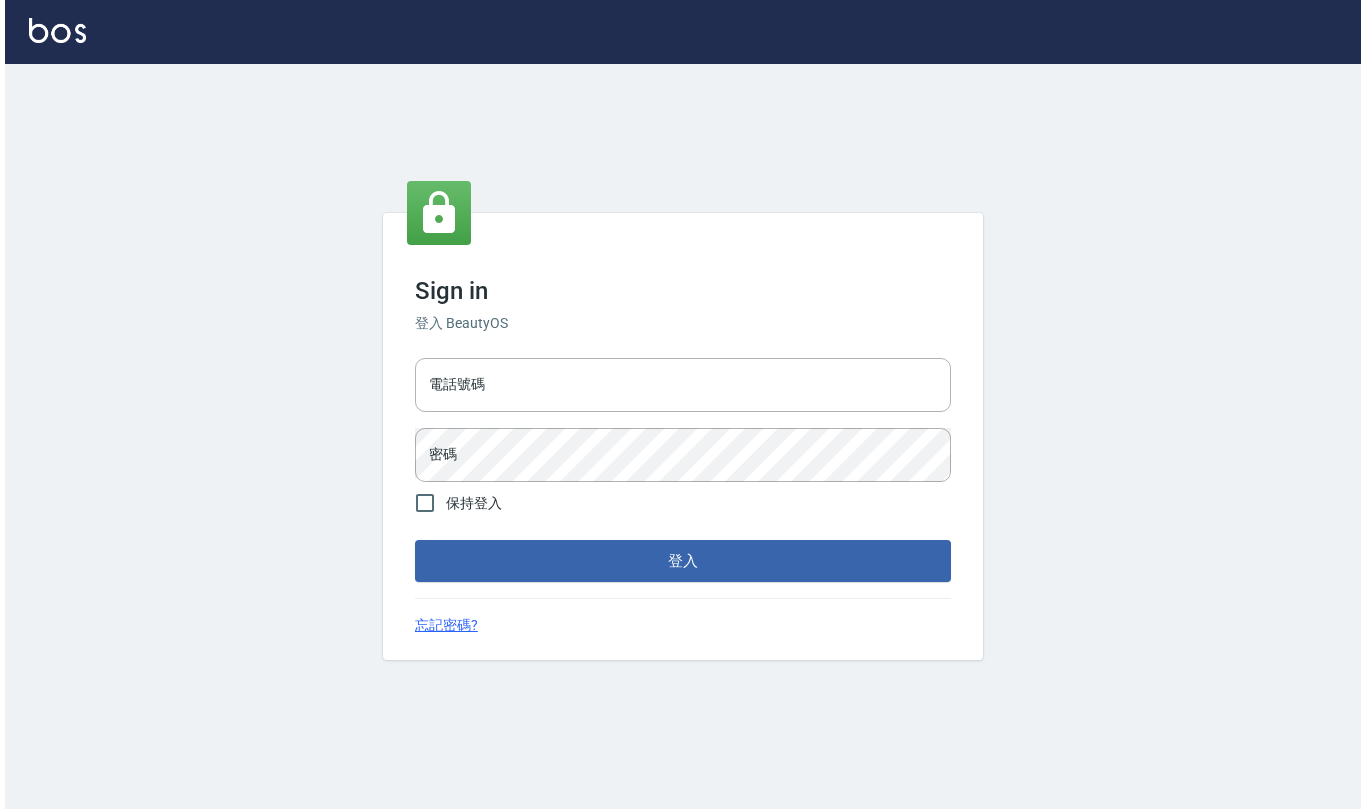 scroll, scrollTop: 0, scrollLeft: 0, axis: both 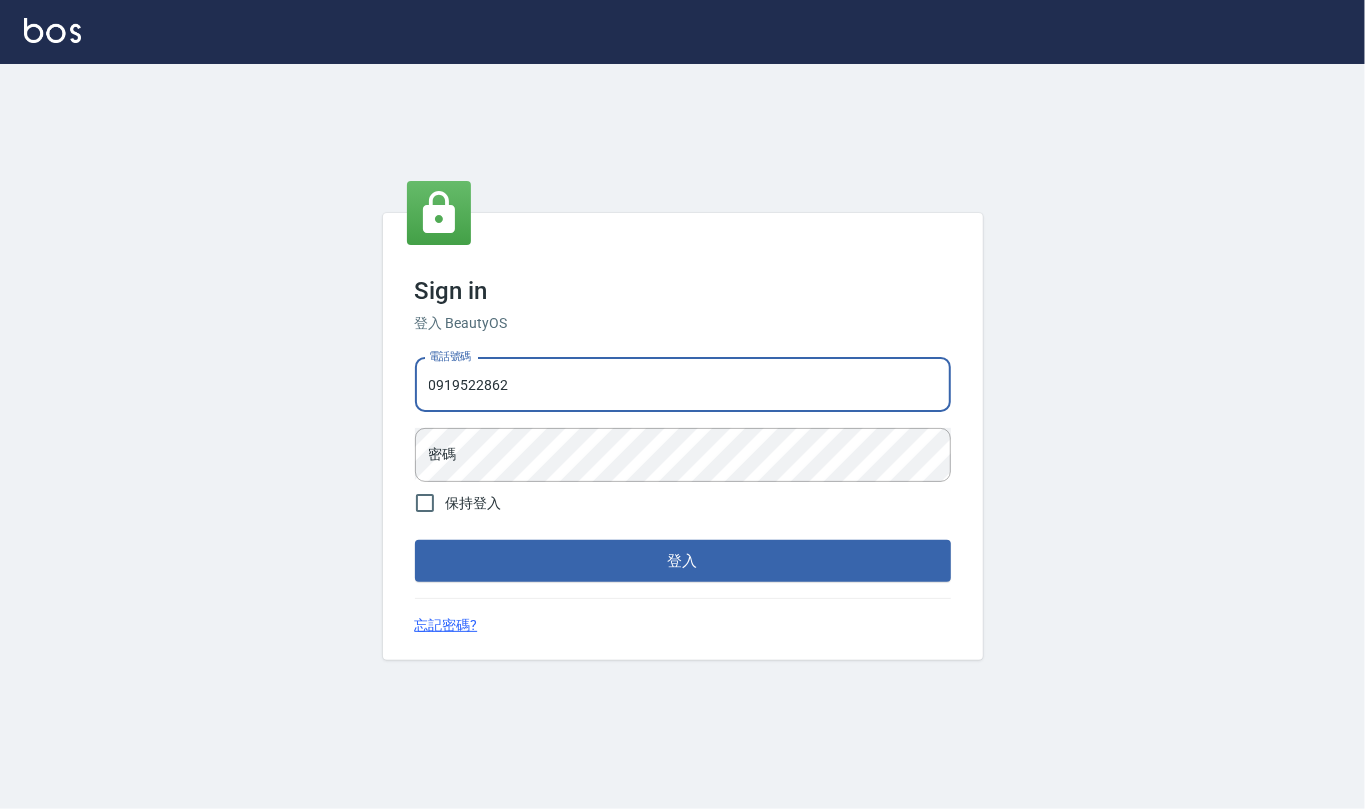 type on "0919522862" 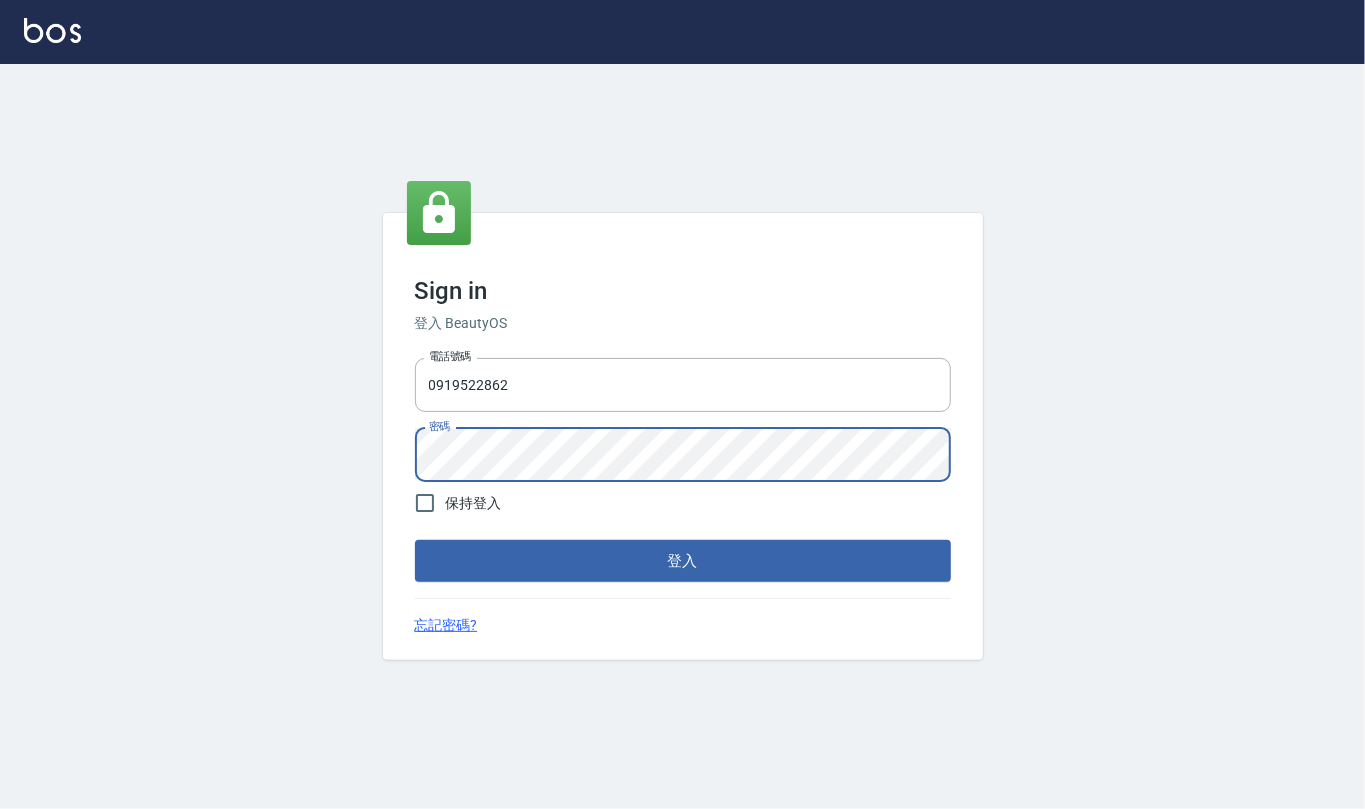 click on "登入" at bounding box center (683, 561) 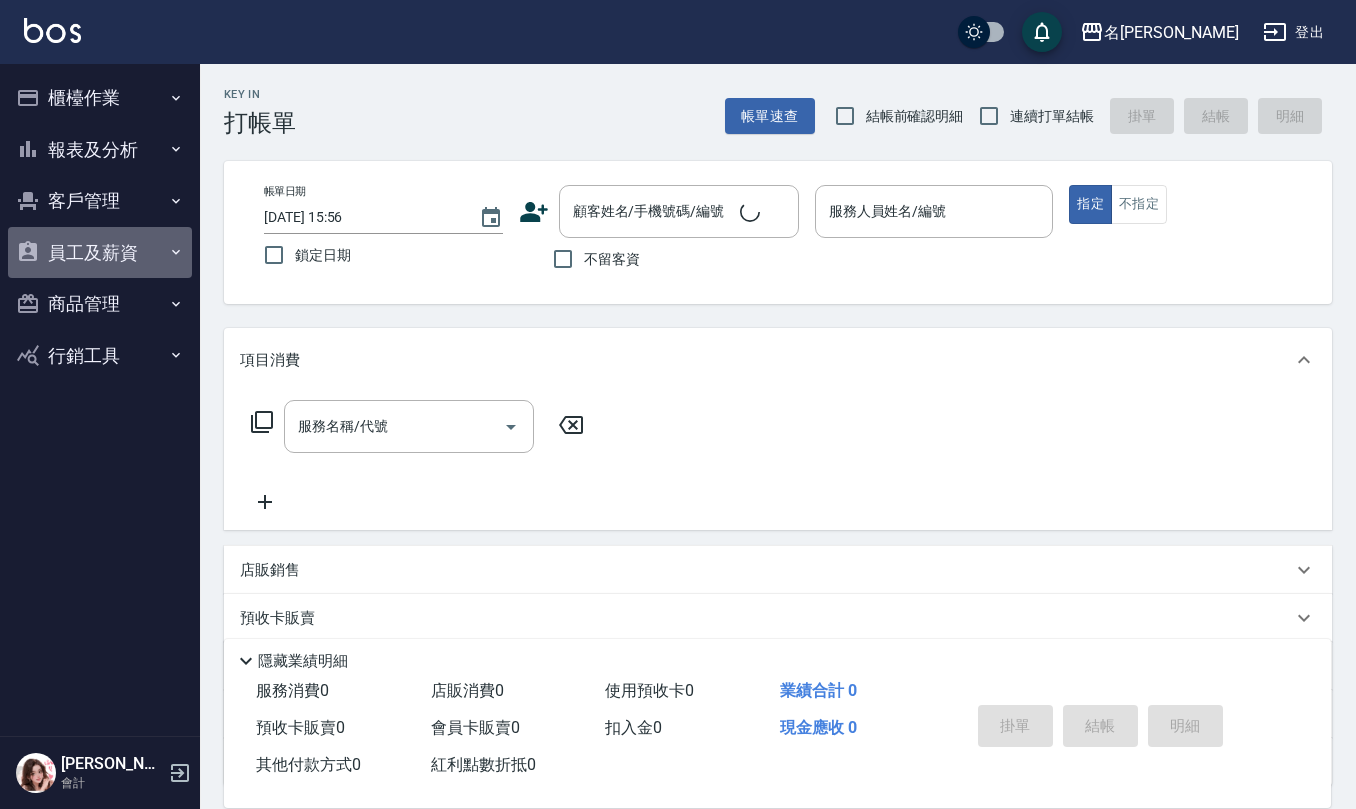 click on "員工及薪資" at bounding box center [100, 253] 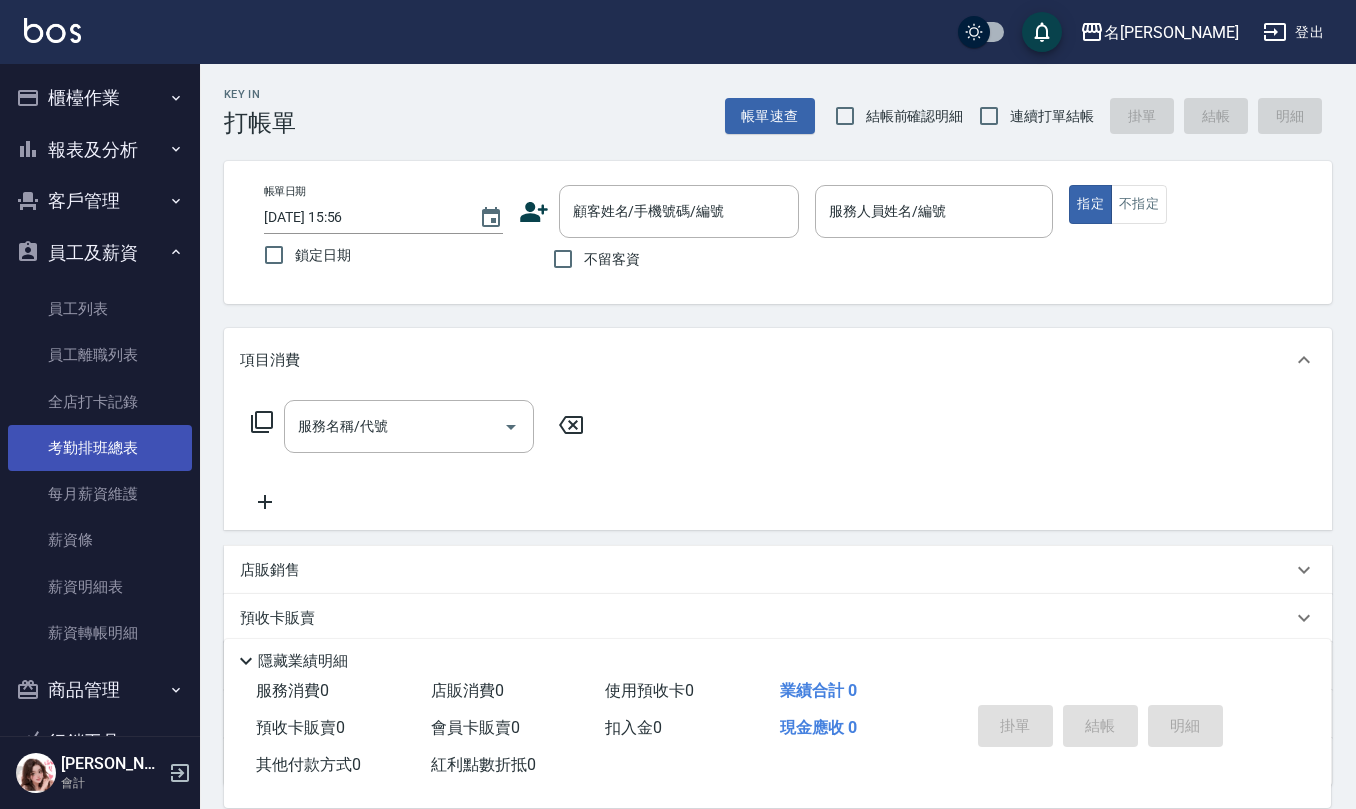 scroll, scrollTop: 54, scrollLeft: 0, axis: vertical 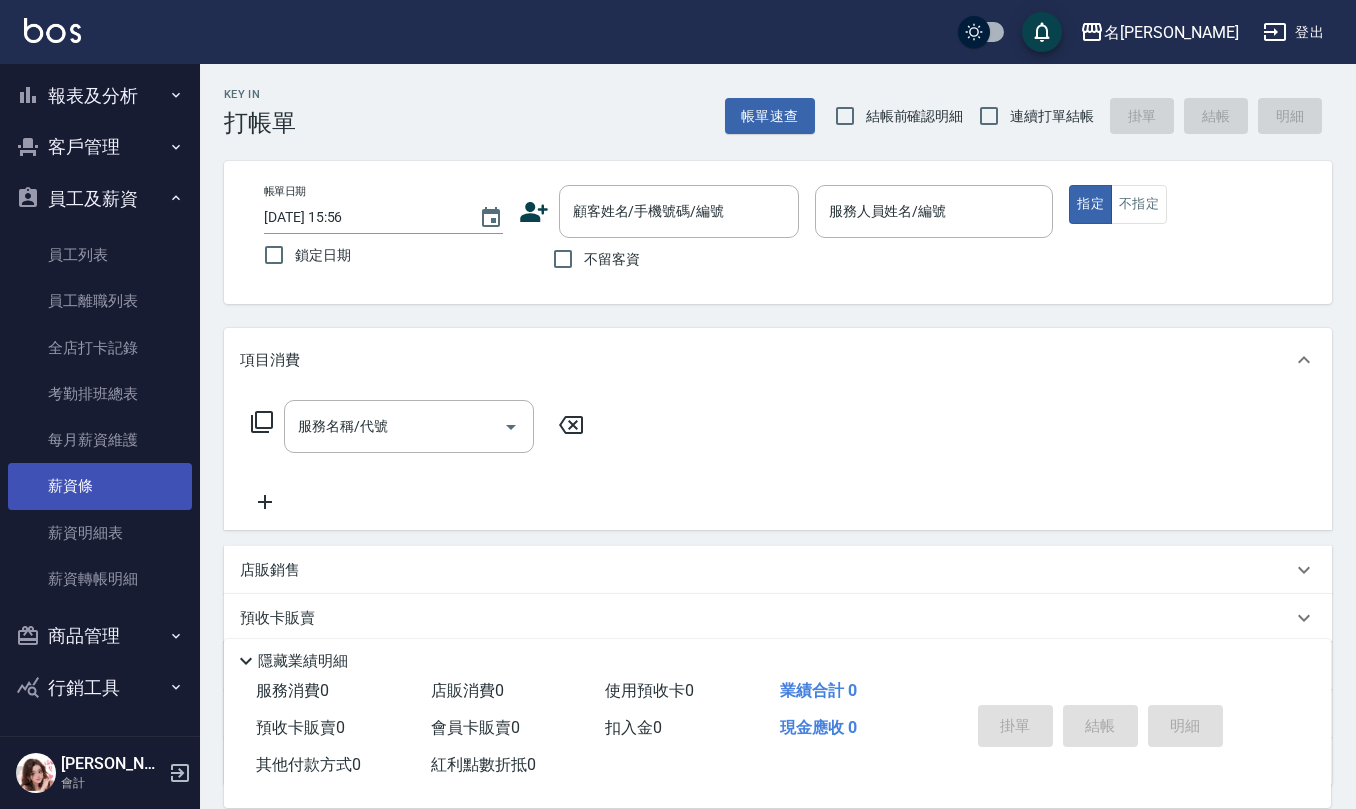 click on "薪資條" at bounding box center (100, 486) 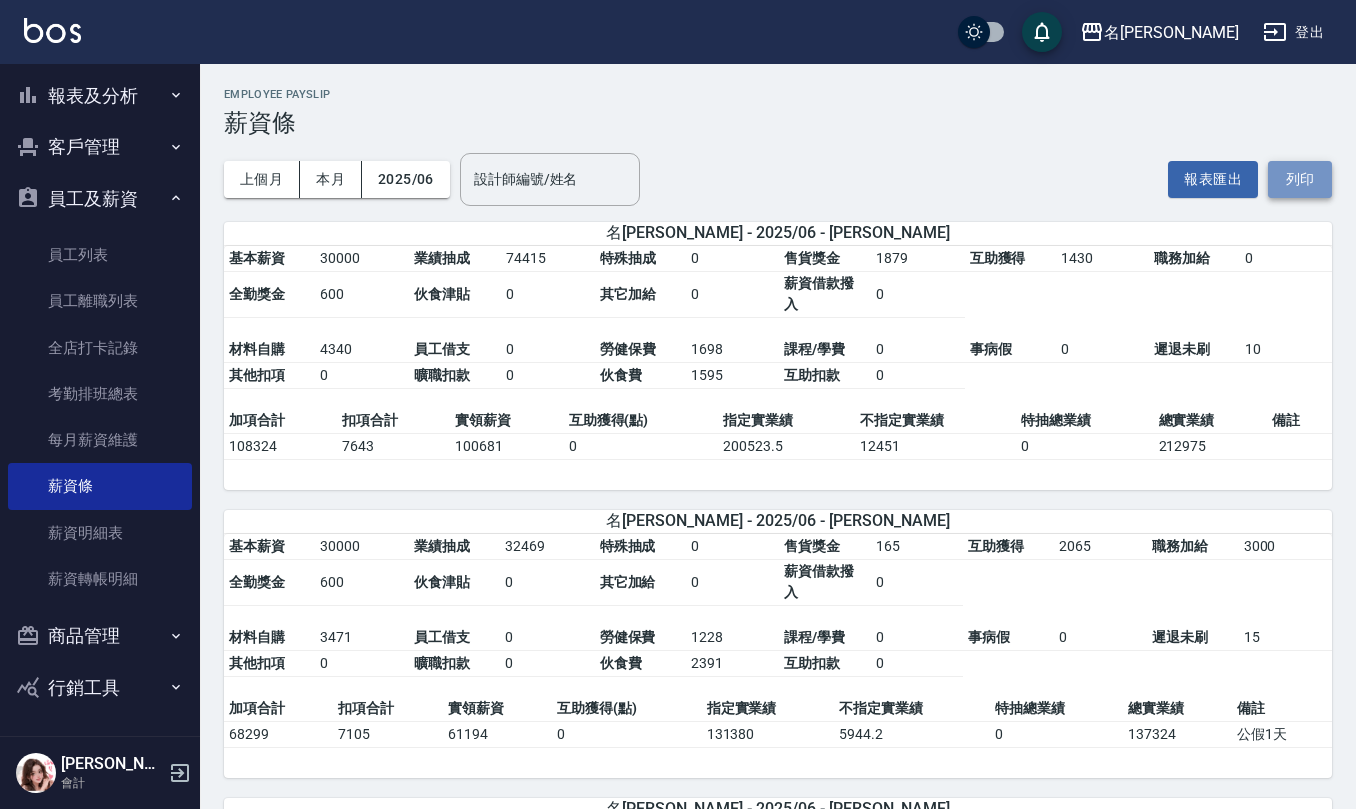 click on "列印" at bounding box center [1300, 179] 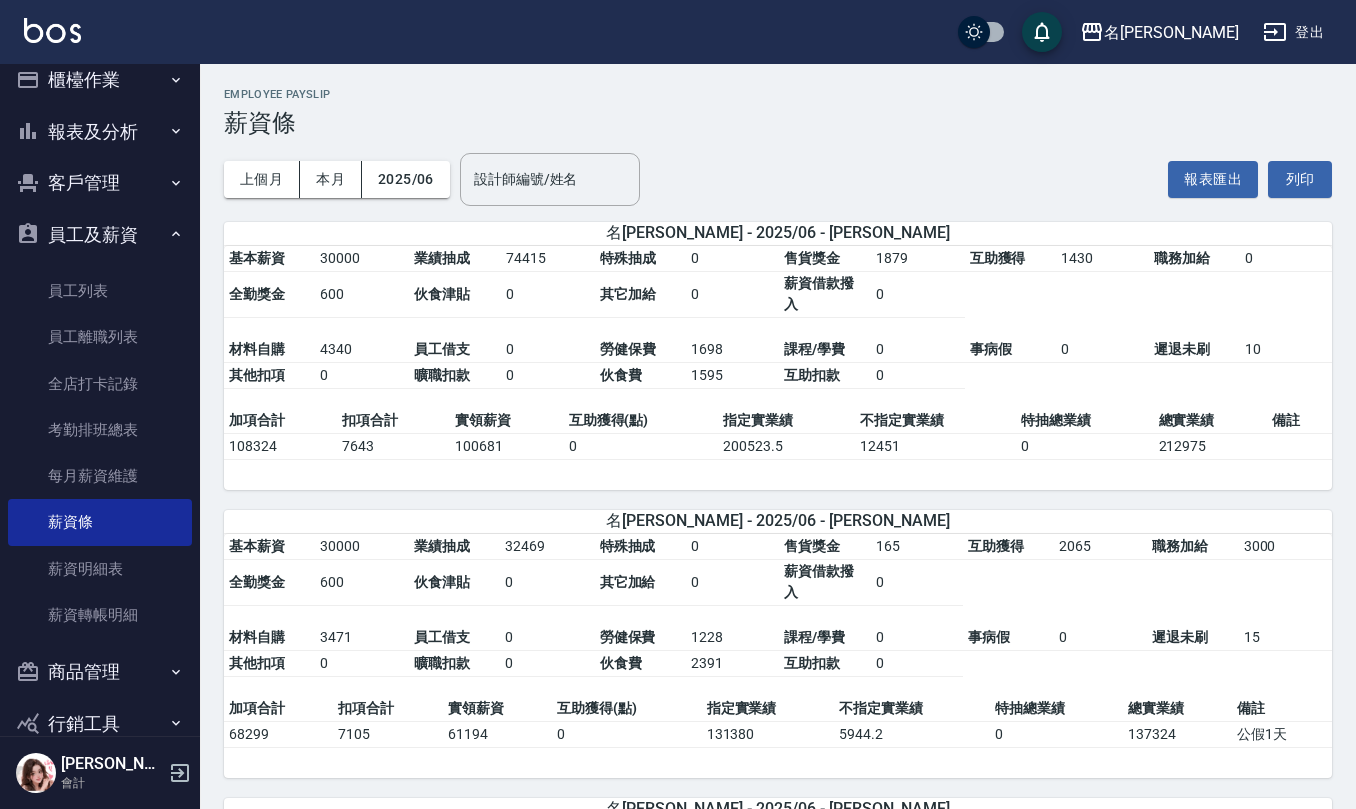 scroll, scrollTop: 0, scrollLeft: 0, axis: both 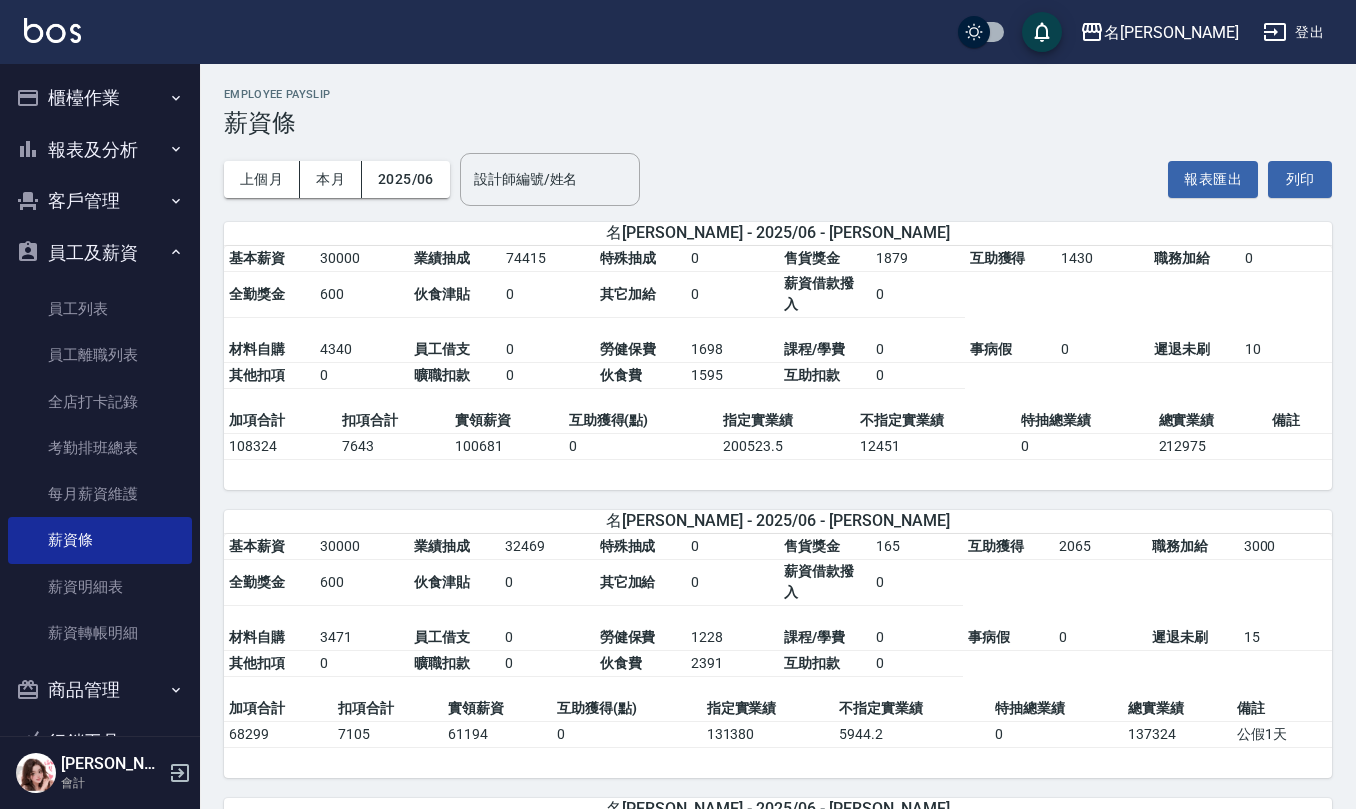 click on "櫃檯作業" at bounding box center [100, 98] 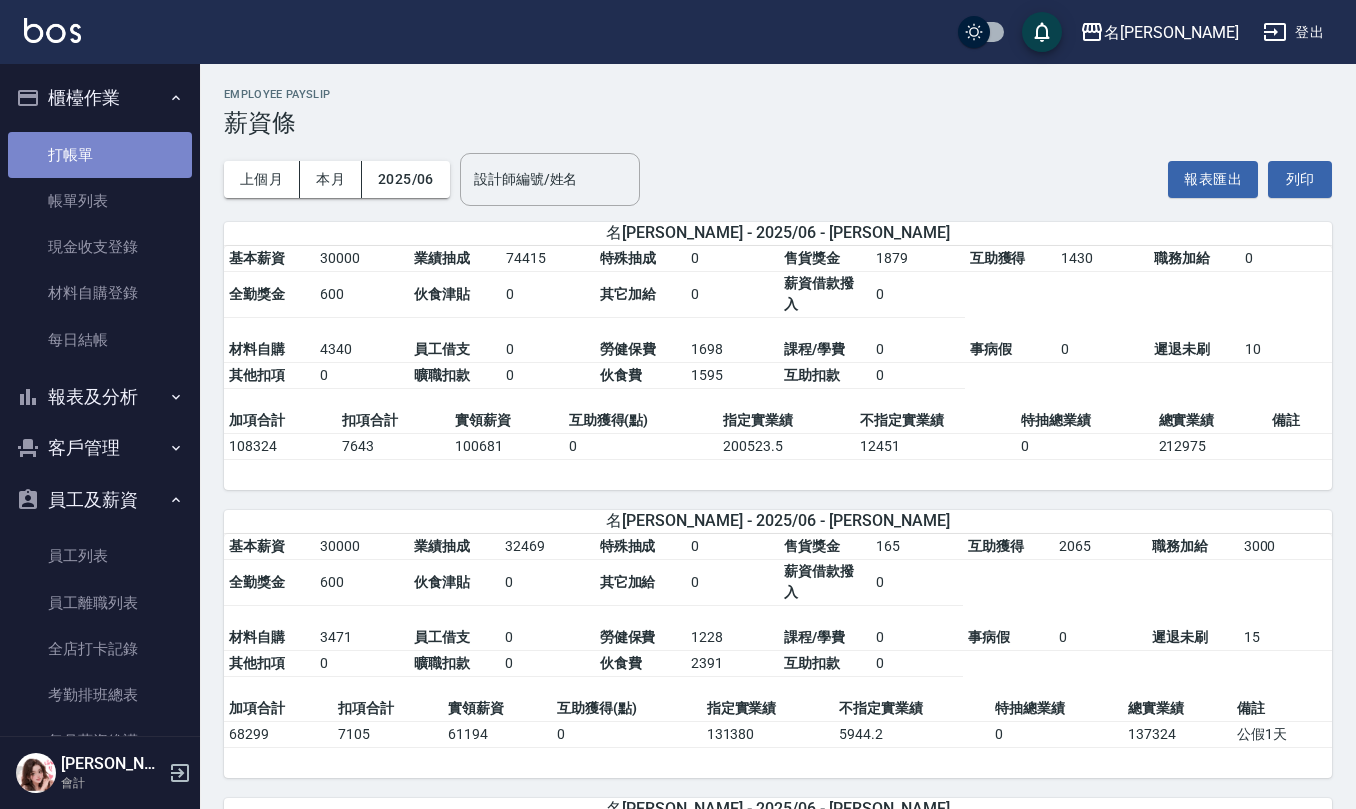 click on "打帳單" at bounding box center (100, 155) 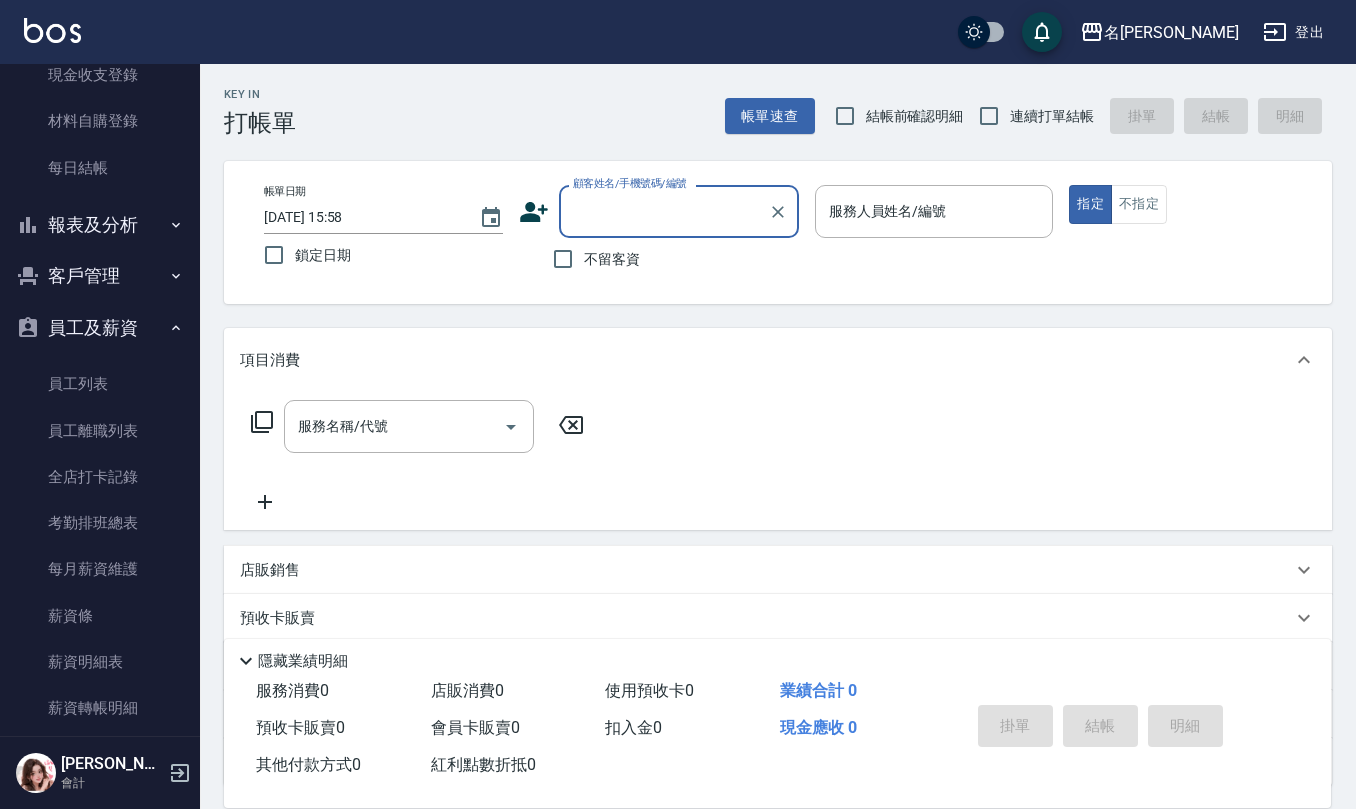 scroll, scrollTop: 0, scrollLeft: 0, axis: both 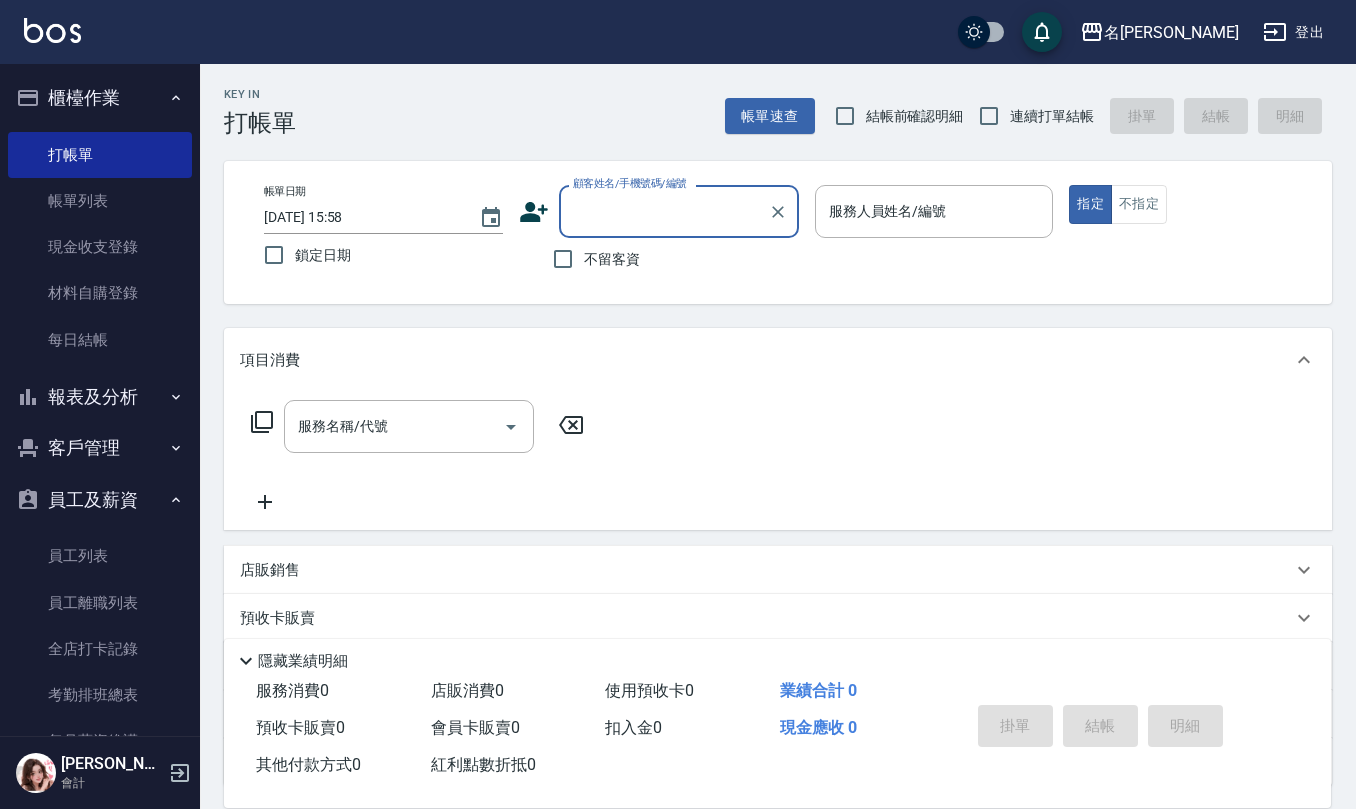 click on "報表及分析" at bounding box center [100, 397] 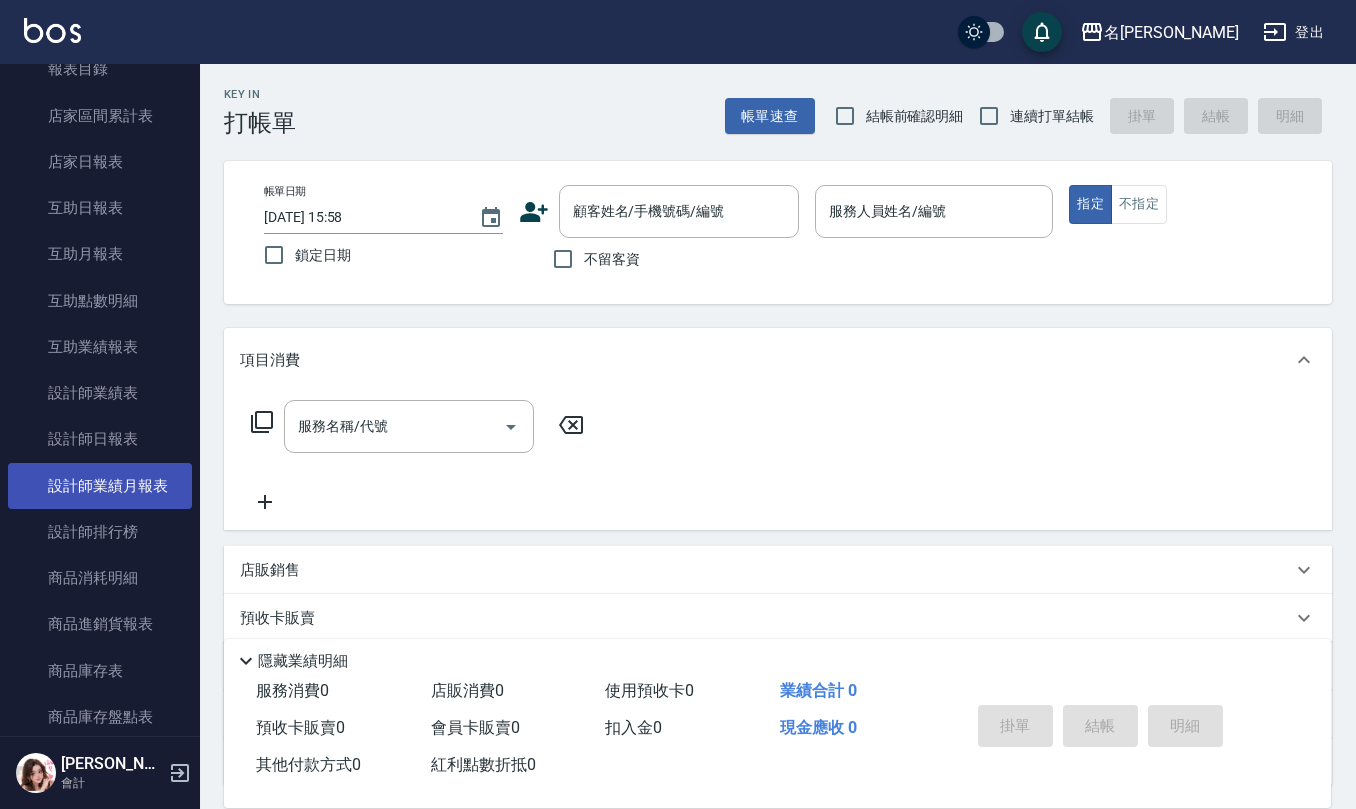 scroll, scrollTop: 400, scrollLeft: 0, axis: vertical 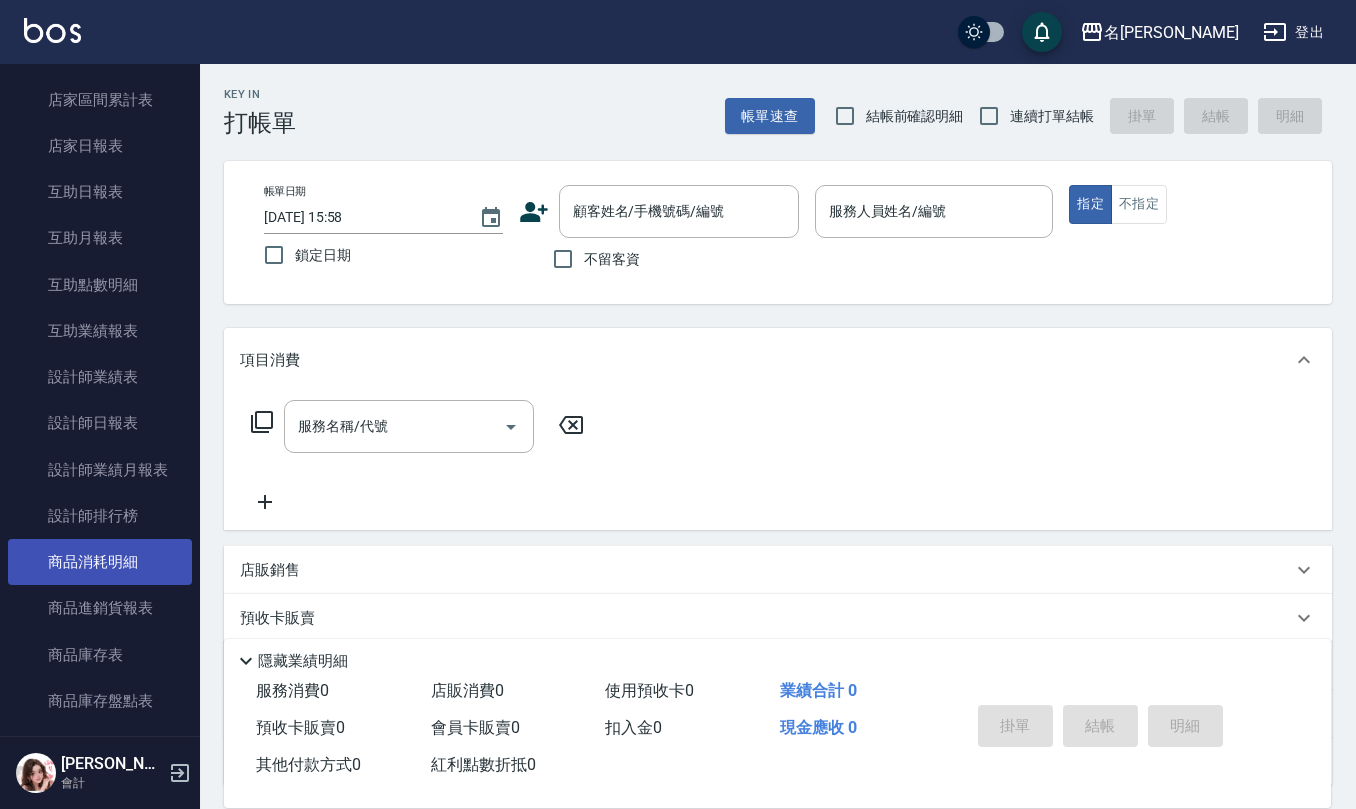 click on "商品消耗明細" at bounding box center (100, 562) 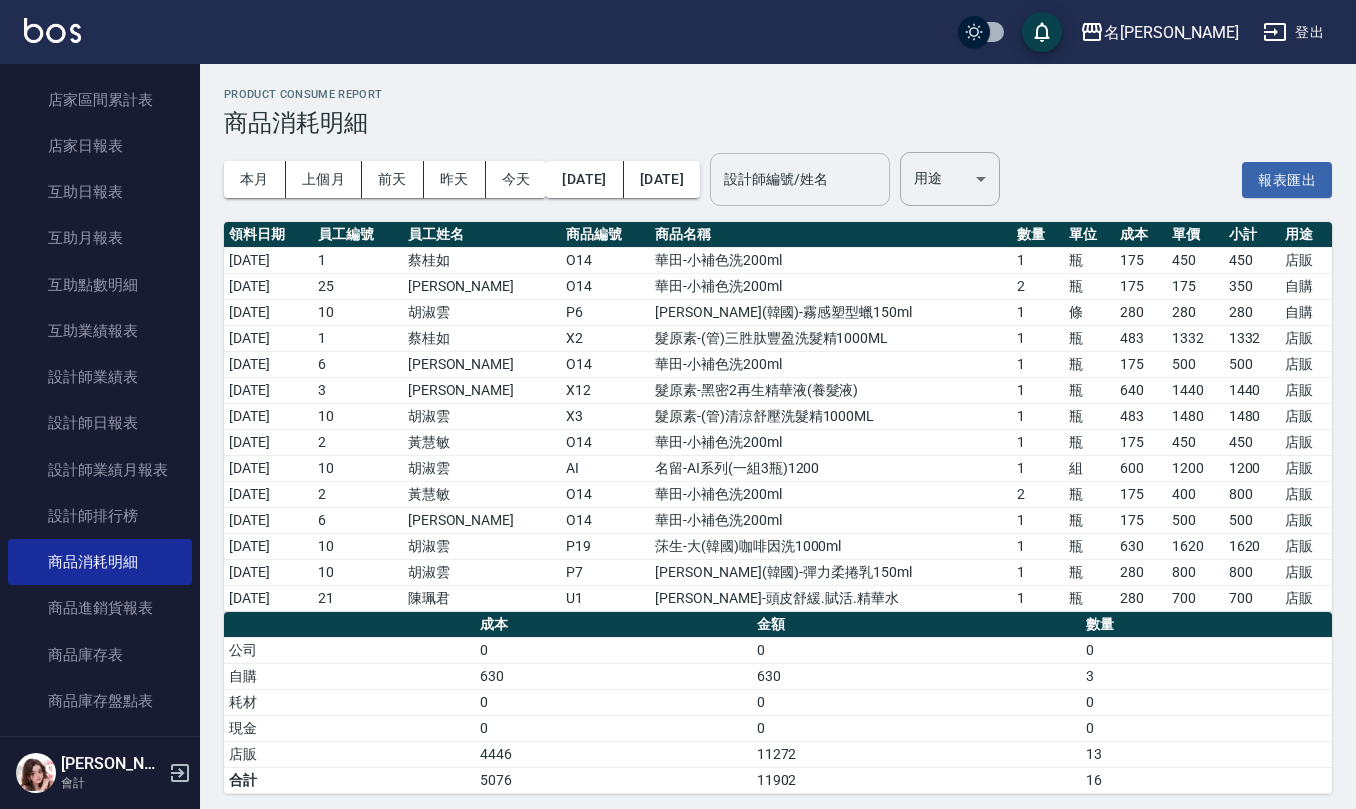 click on "設計師編號/姓名" at bounding box center [800, 179] 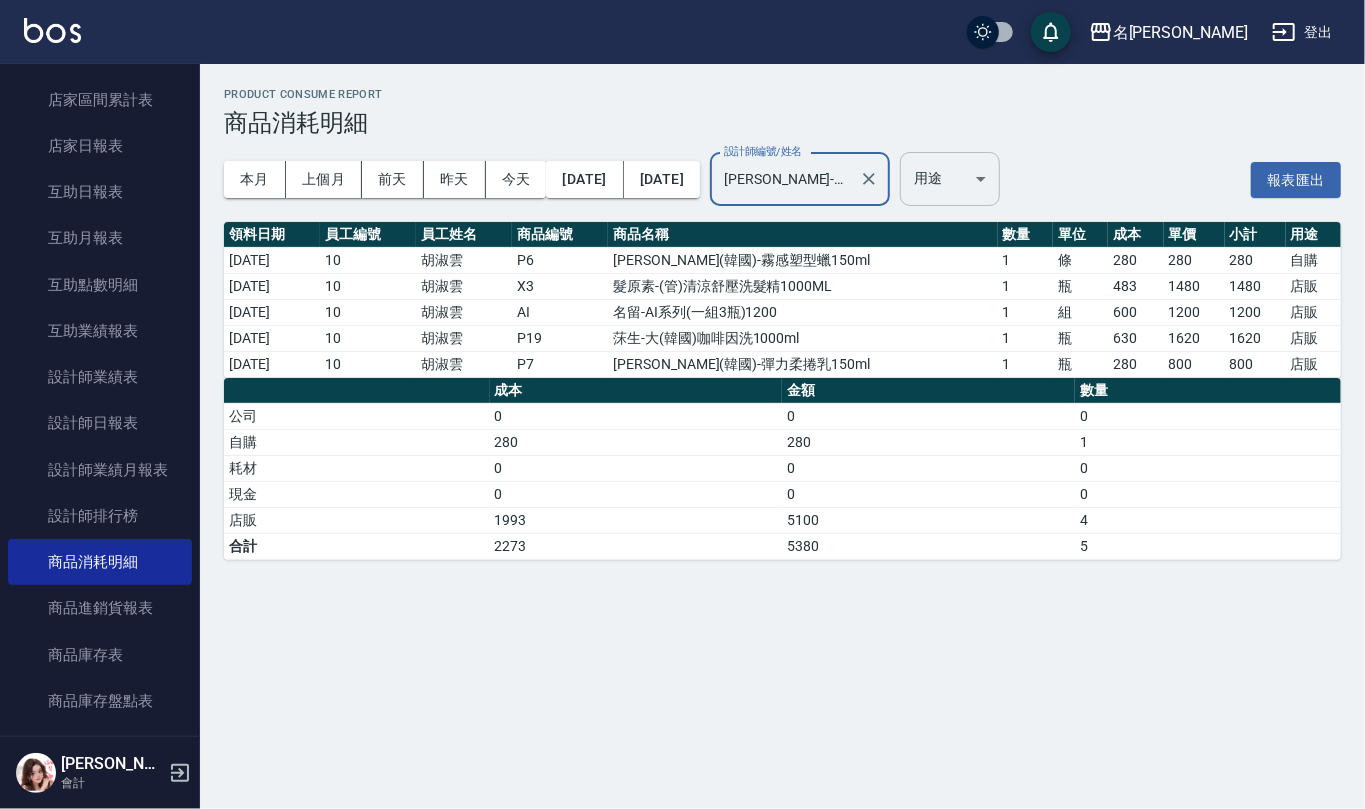 type on "[PERSON_NAME]-10" 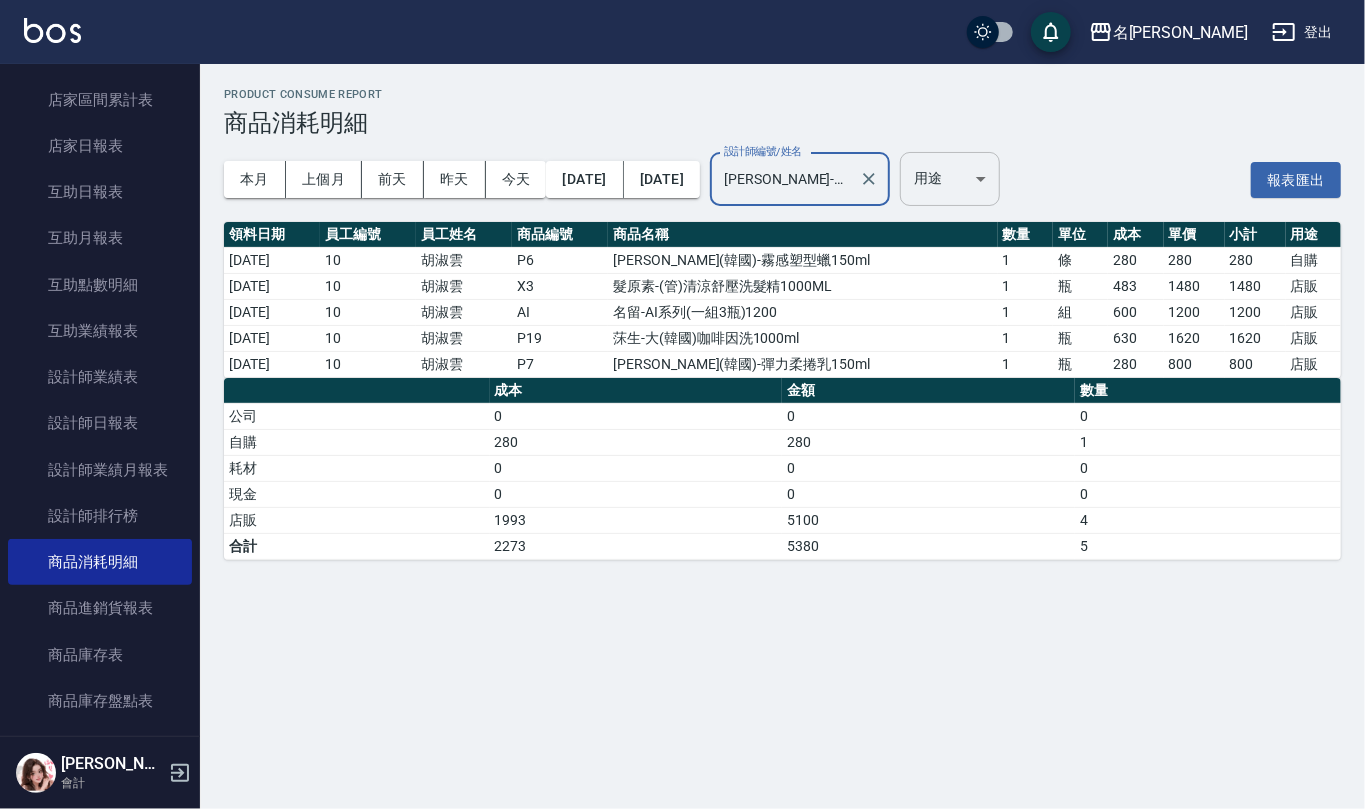 click on "名留仁二 登出 櫃檯作業 打帳單 帳單列表 現金收支登錄 材料自購登錄 每日結帳 報表及分析 報表目錄 店家區間累計表 店家日報表 互助日報表 互助月報表 互助點數明細 互助業績報表 設計師業績表 設計師日報表 設計師業績月報表 設計師排行榜 商品消耗明細 商品進銷貨報表 商品庫存表 商品庫存盤點表 單一服務項目查詢 收支分類明細表 費用分析表 客戶管理 客戶列表 員工及薪資 員工列表 員工離職列表 全店打卡記錄 考勤排班總表 每月薪資維護 薪資條 薪資明細表 薪資轉帳明細 商品管理 商品分類設定 商品列表 商品進貨作業 廠商列表 盤點作業 行銷工具 活動發券明細 [PERSON_NAME] 會計 Product Consume Report 商品消耗明細 本月 上個月 [DATE] [DATE] [DATE] [DATE] [DATE] 設計師編號/姓名 [PERSON_NAME]-10 設計師編號/姓名 用途 ​ 用途 報表匯出 領料日期 員工編號 員工姓名 數量 10" at bounding box center (682, 404) 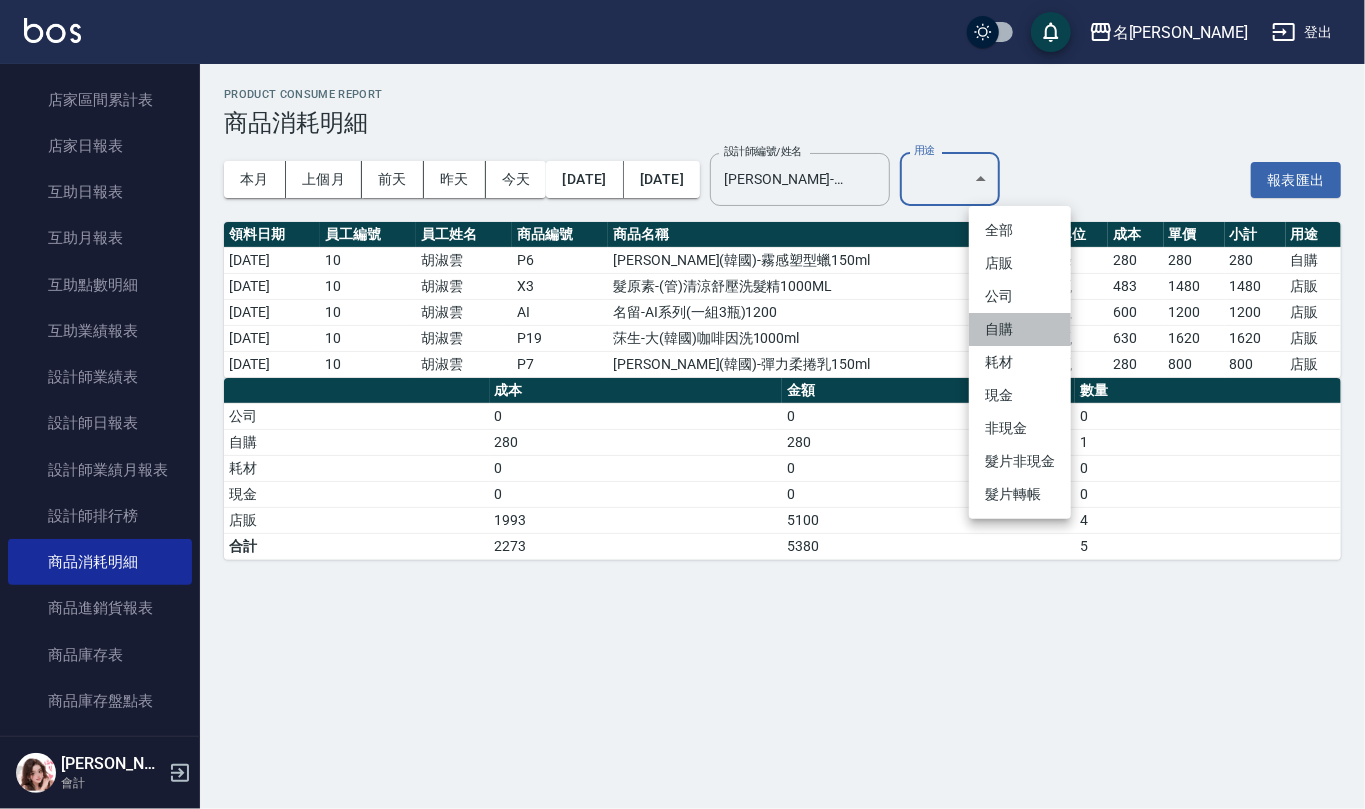 click on "自購" at bounding box center [1020, 329] 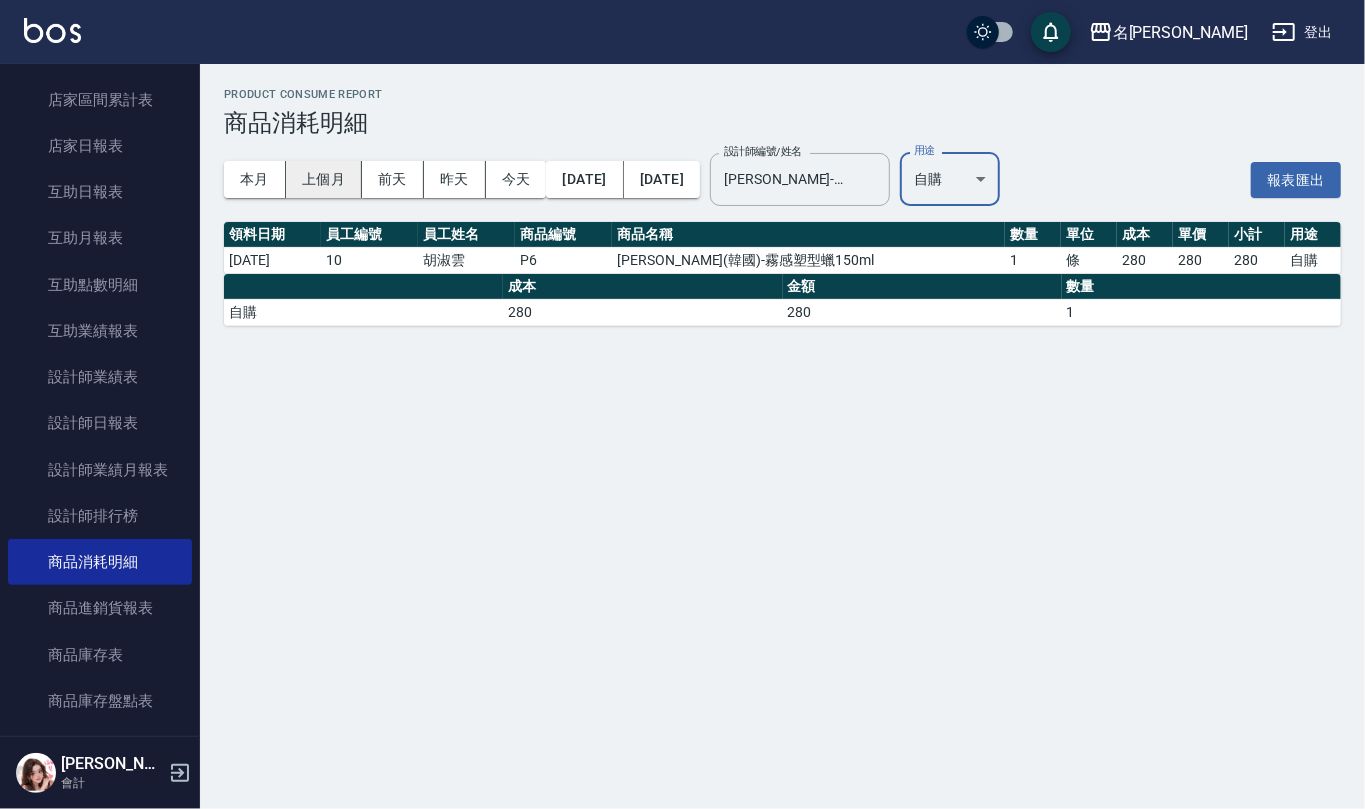 click on "上個月" at bounding box center (324, 179) 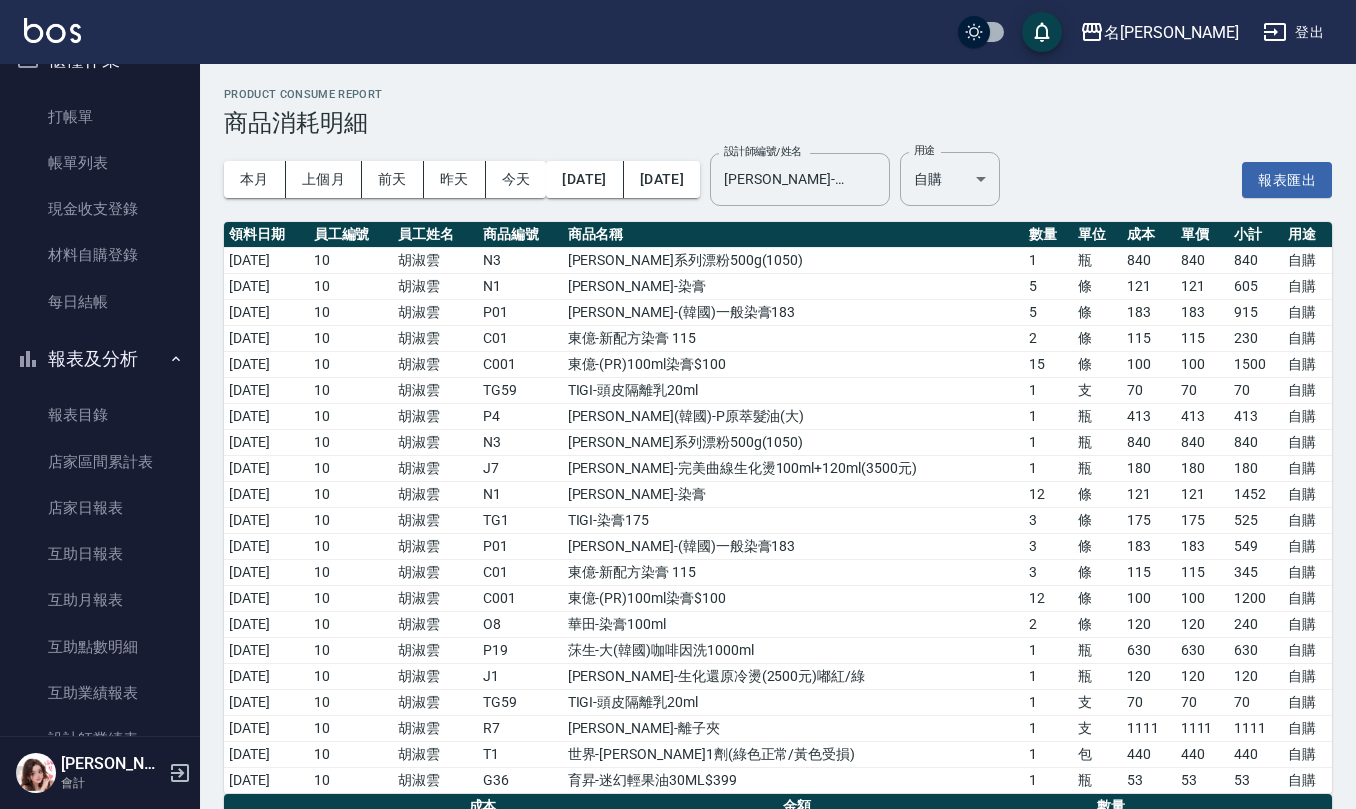 scroll, scrollTop: 0, scrollLeft: 0, axis: both 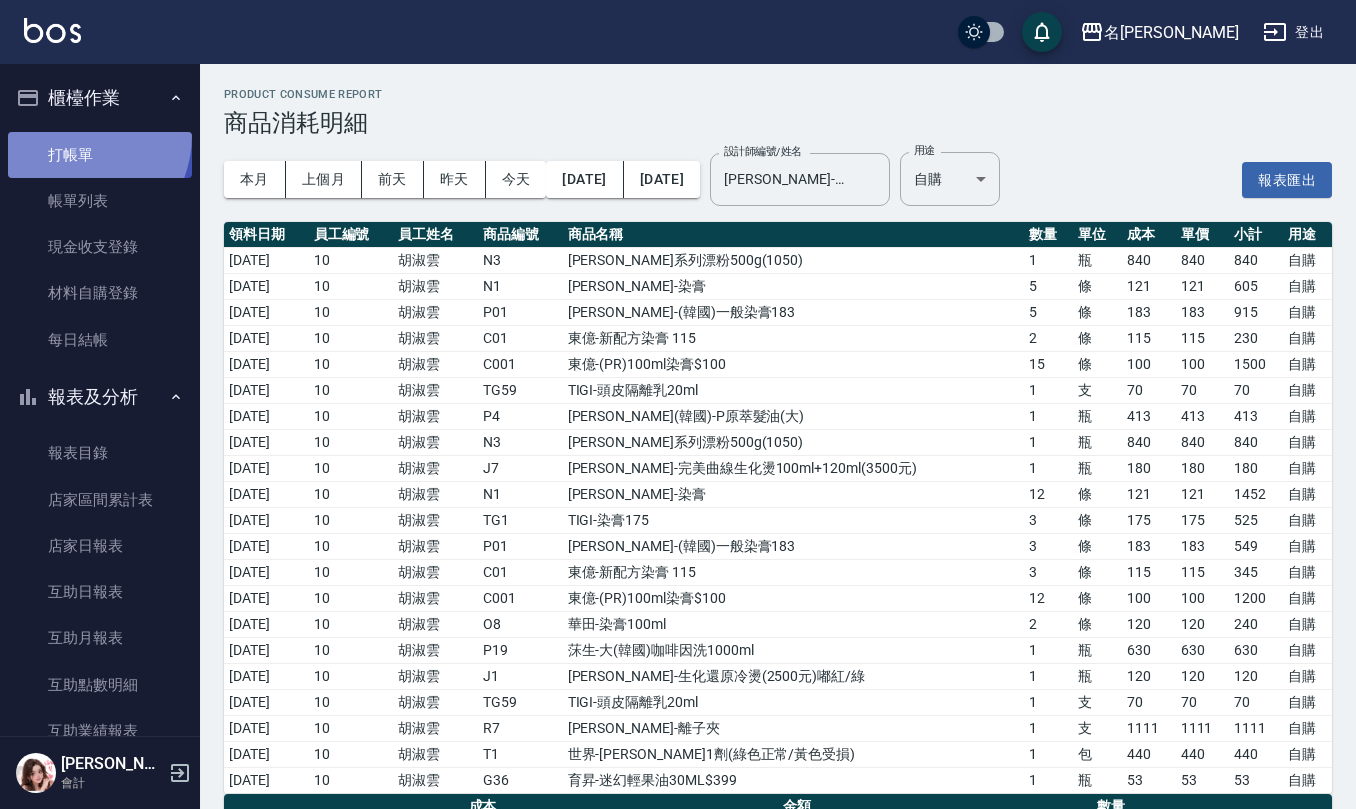 click on "打帳單" at bounding box center [100, 155] 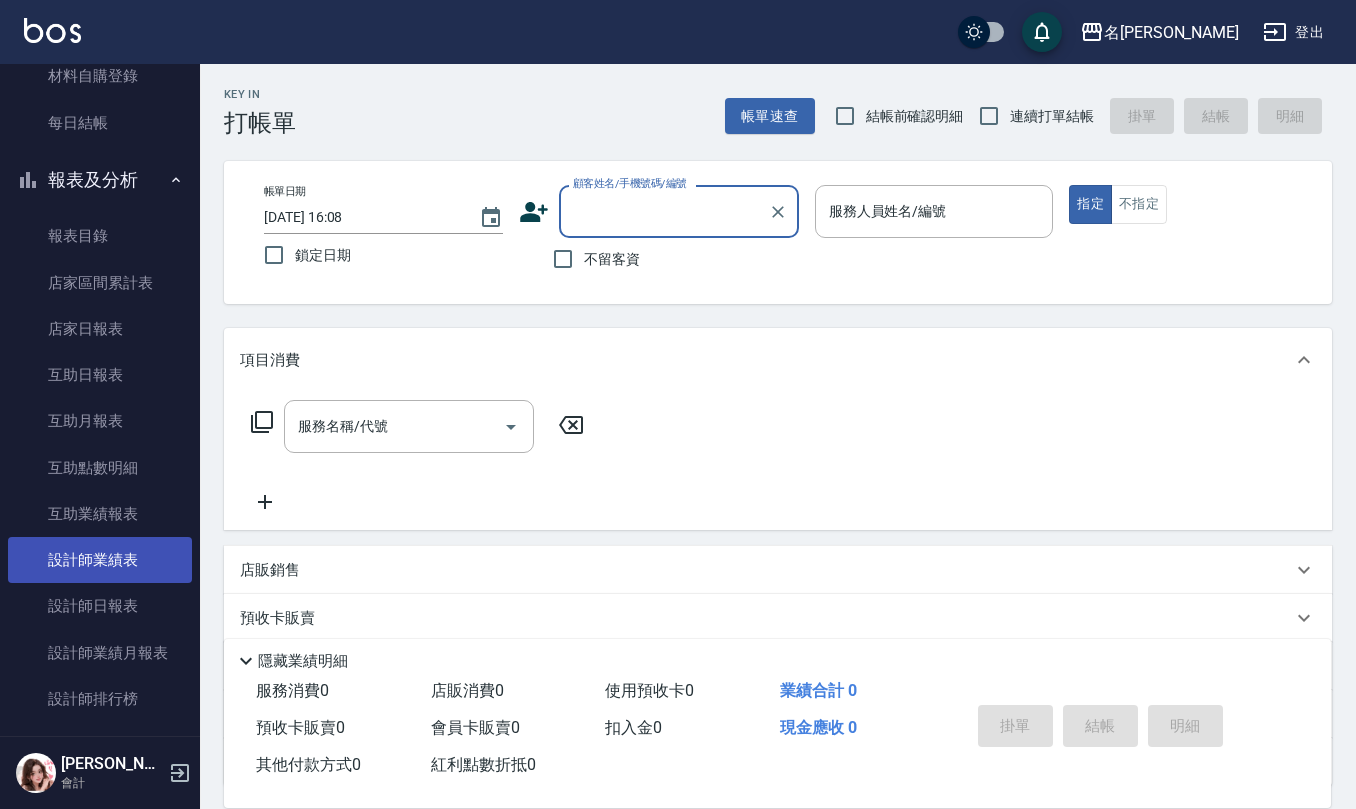 scroll, scrollTop: 266, scrollLeft: 0, axis: vertical 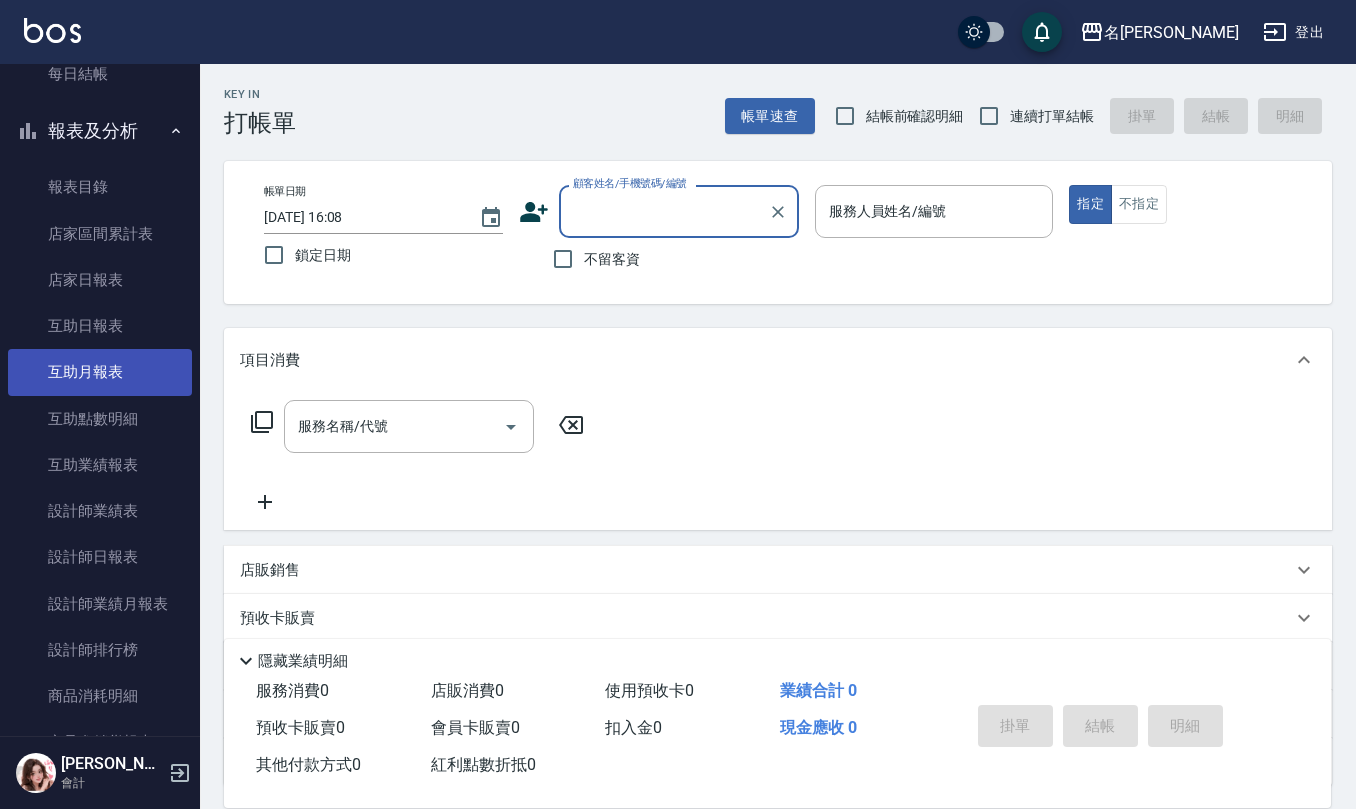 click on "互助月報表" at bounding box center (100, 372) 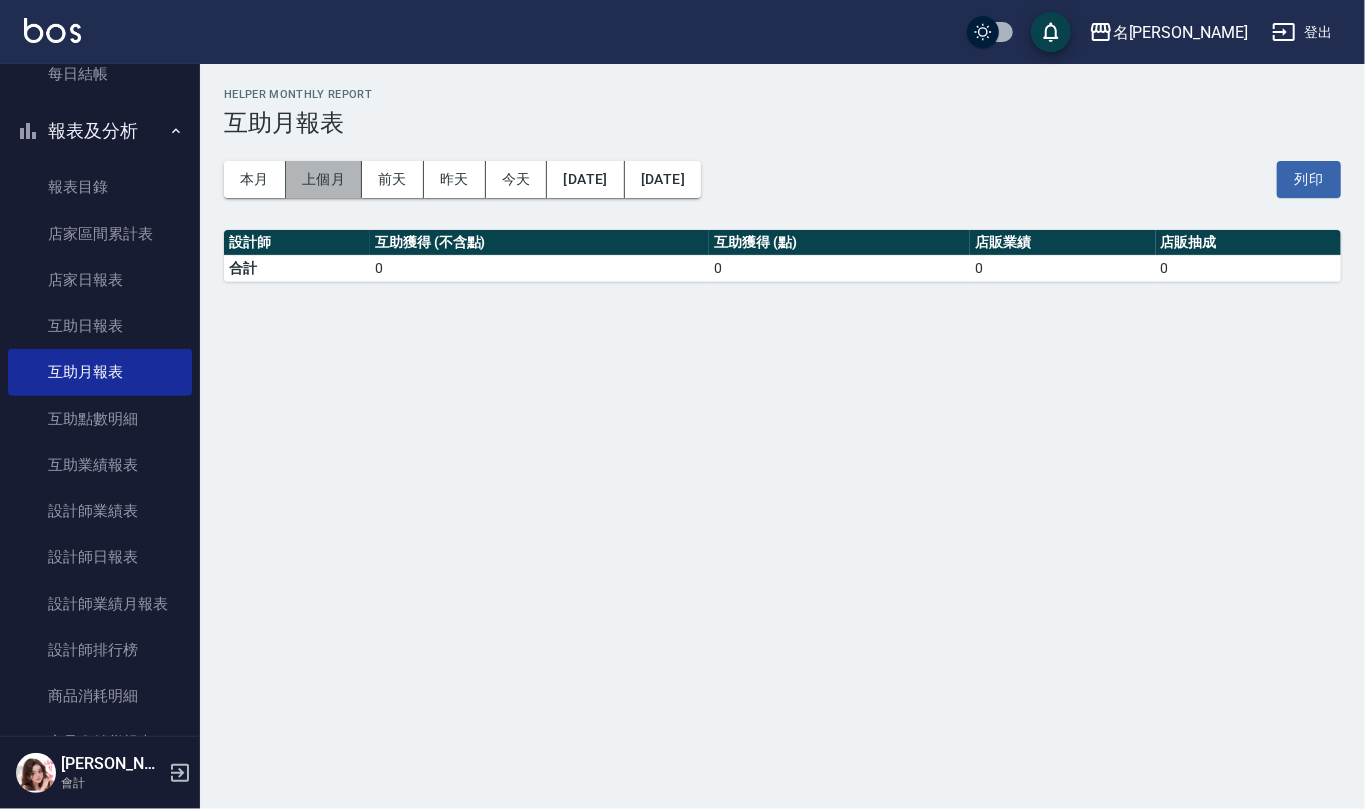 click on "上個月" at bounding box center (324, 179) 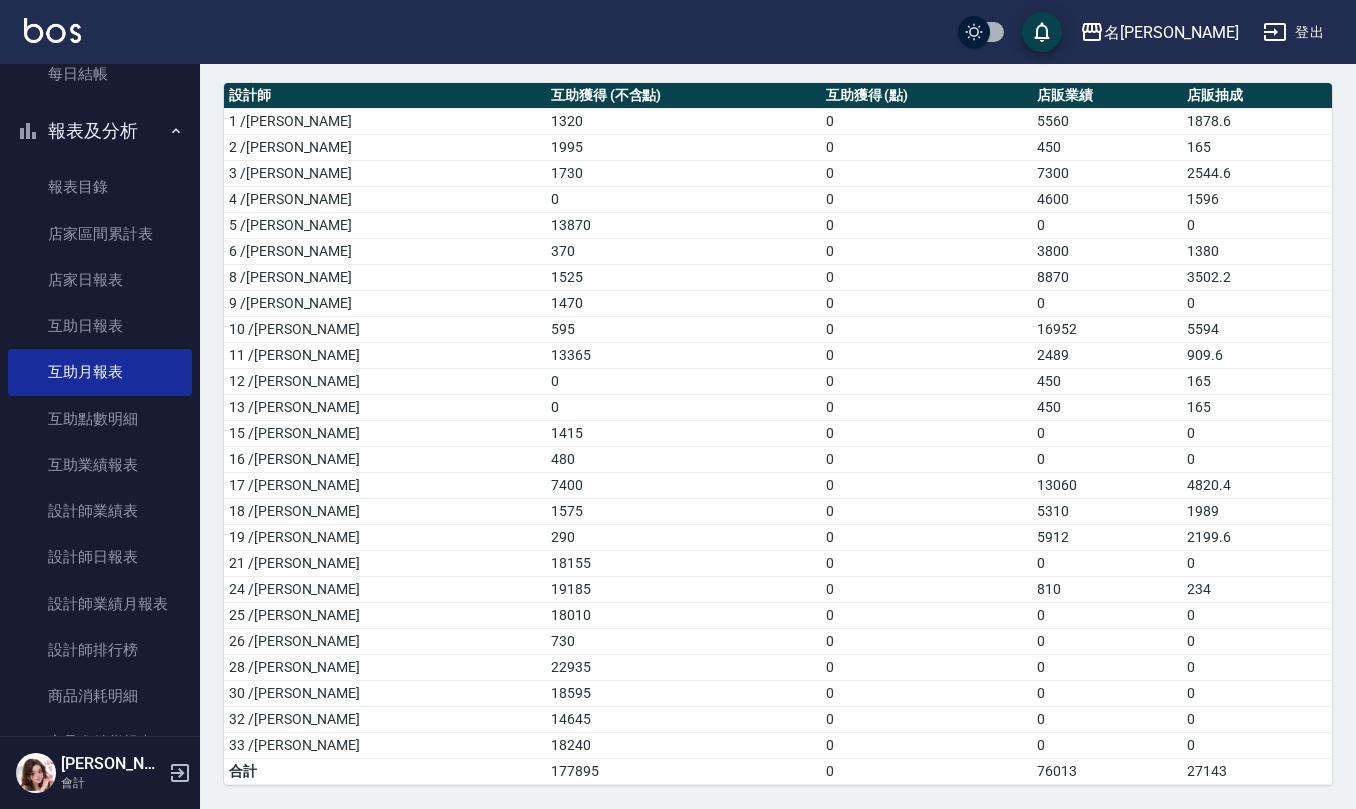 scroll, scrollTop: 154, scrollLeft: 0, axis: vertical 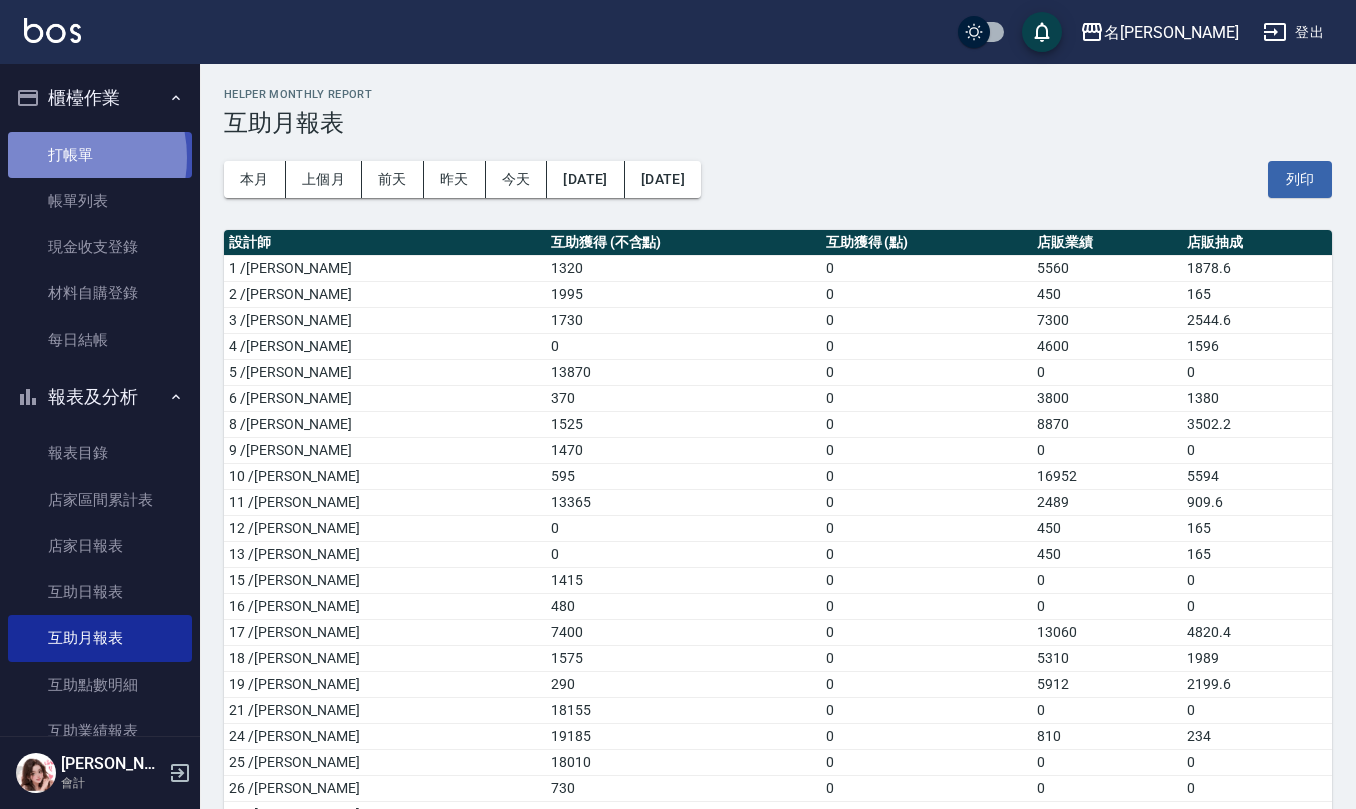 click on "打帳單" at bounding box center (100, 155) 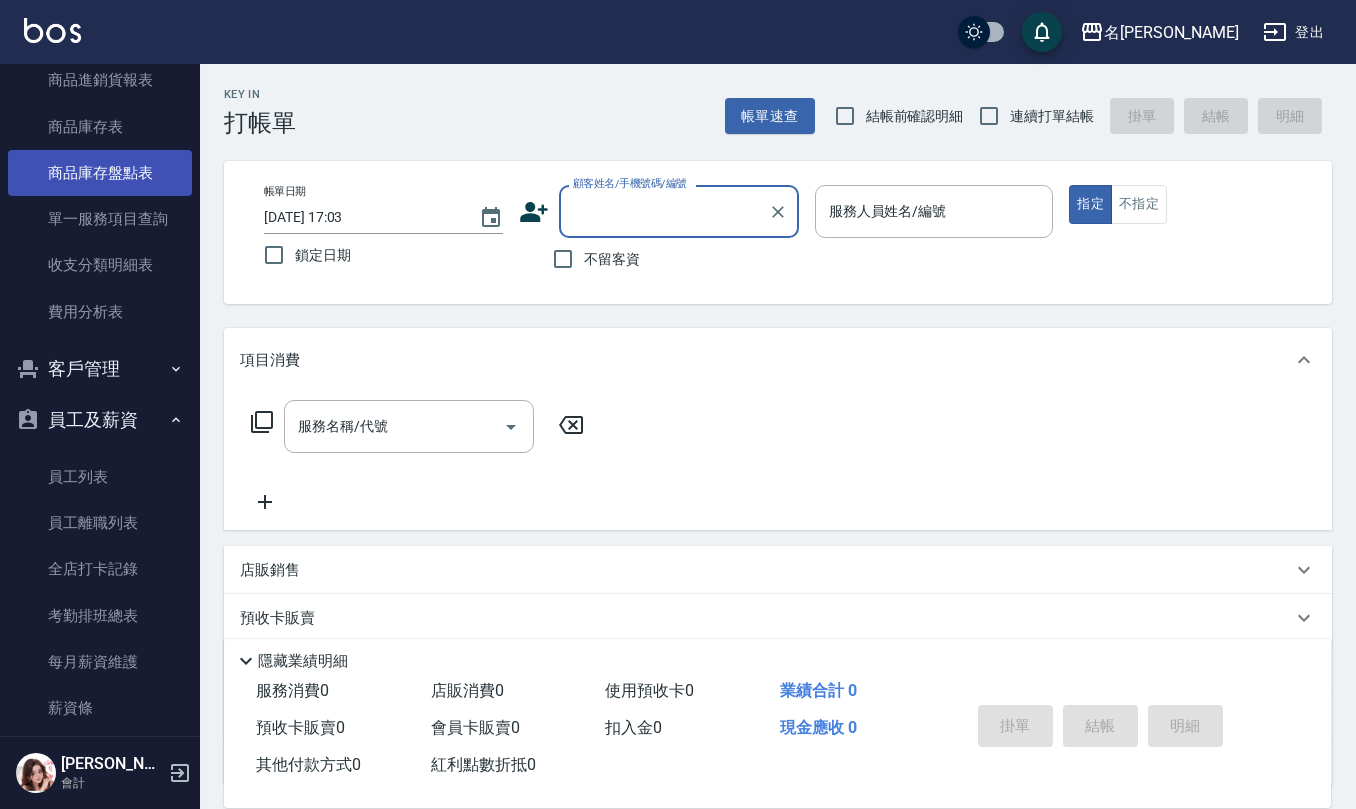 scroll, scrollTop: 933, scrollLeft: 0, axis: vertical 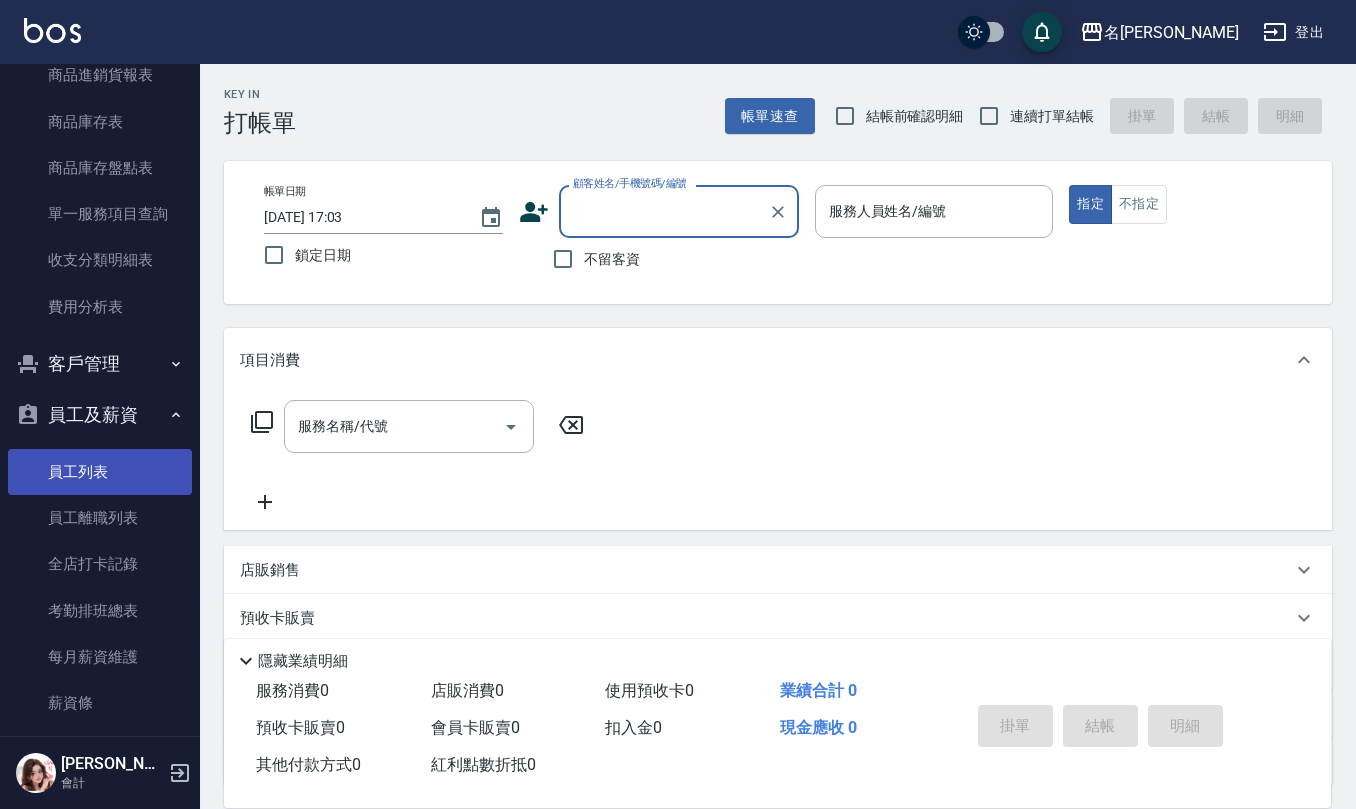 click on "員工列表" at bounding box center [100, 472] 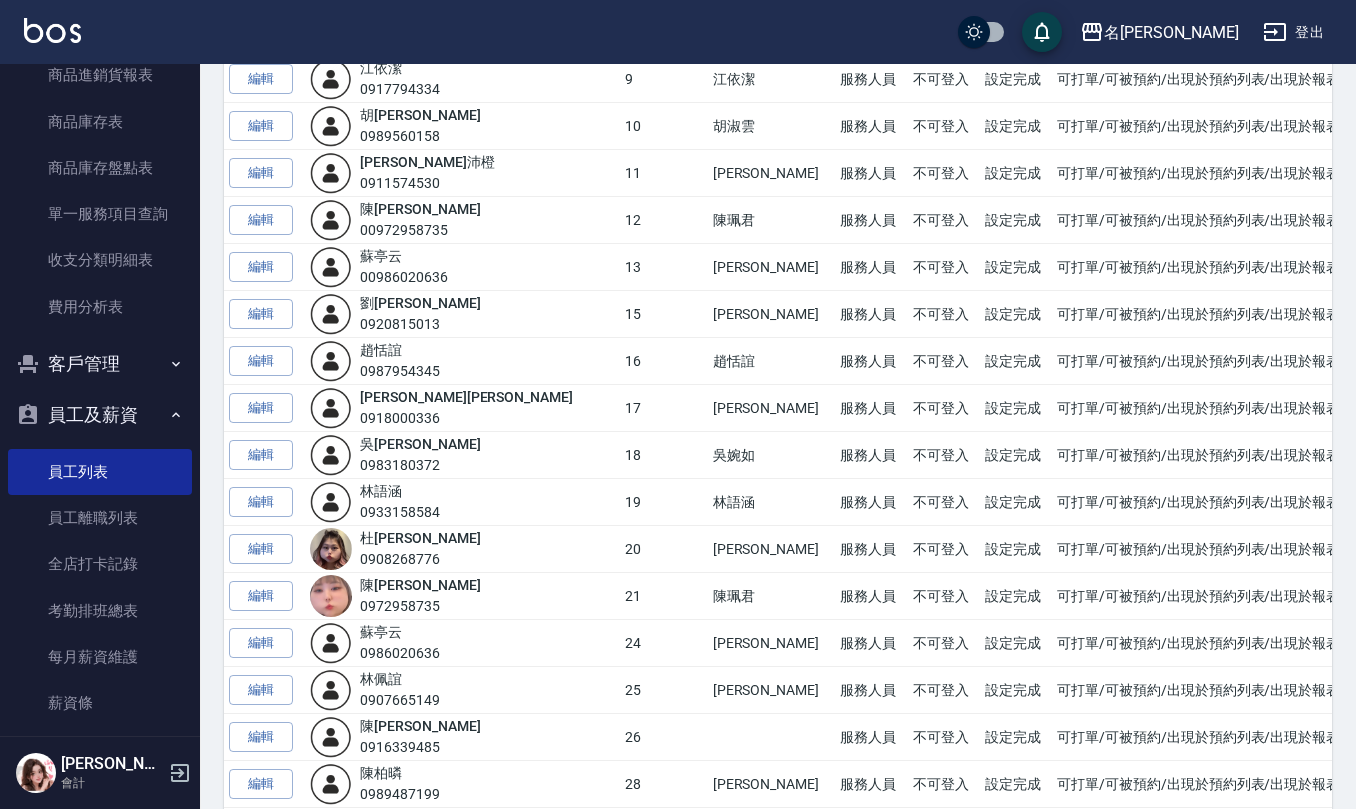 scroll, scrollTop: 666, scrollLeft: 0, axis: vertical 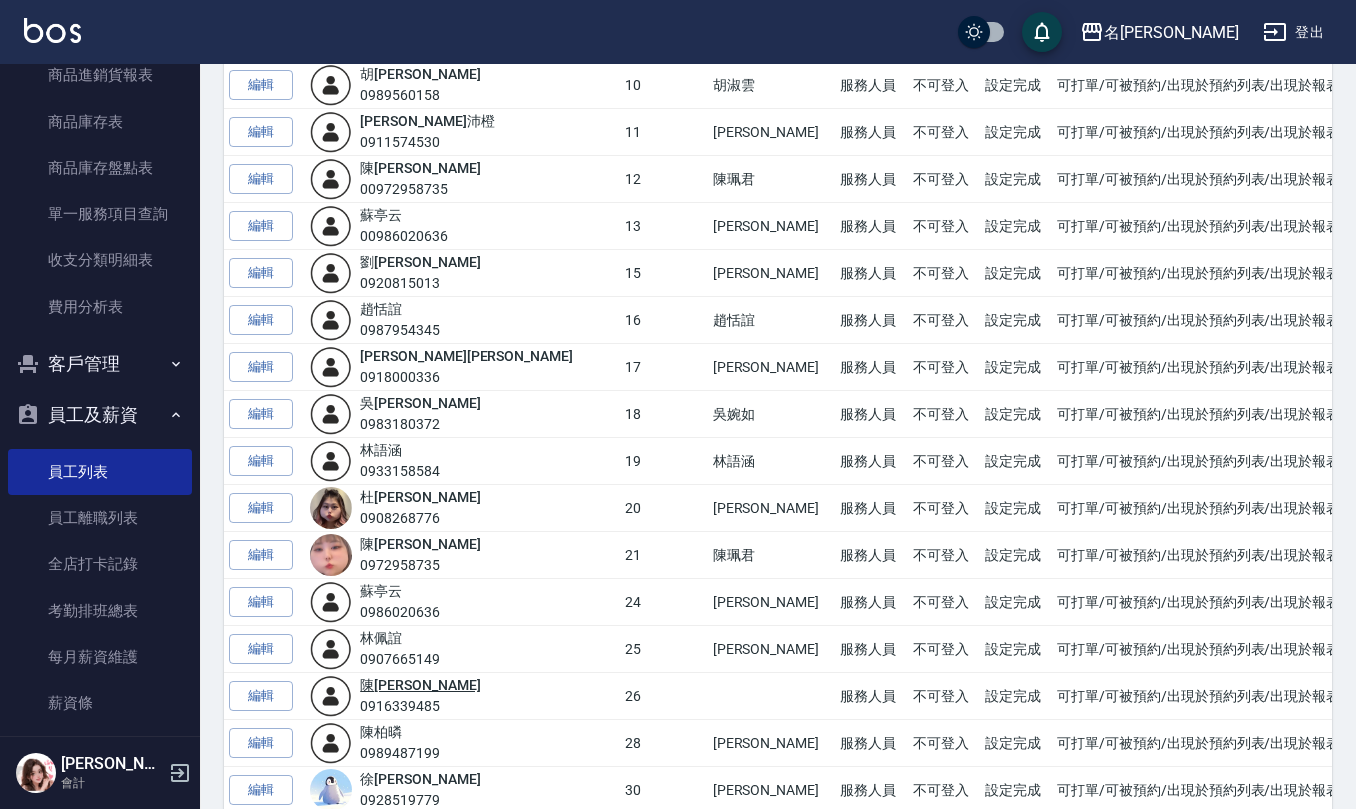 click on "[PERSON_NAME]" at bounding box center (420, 685) 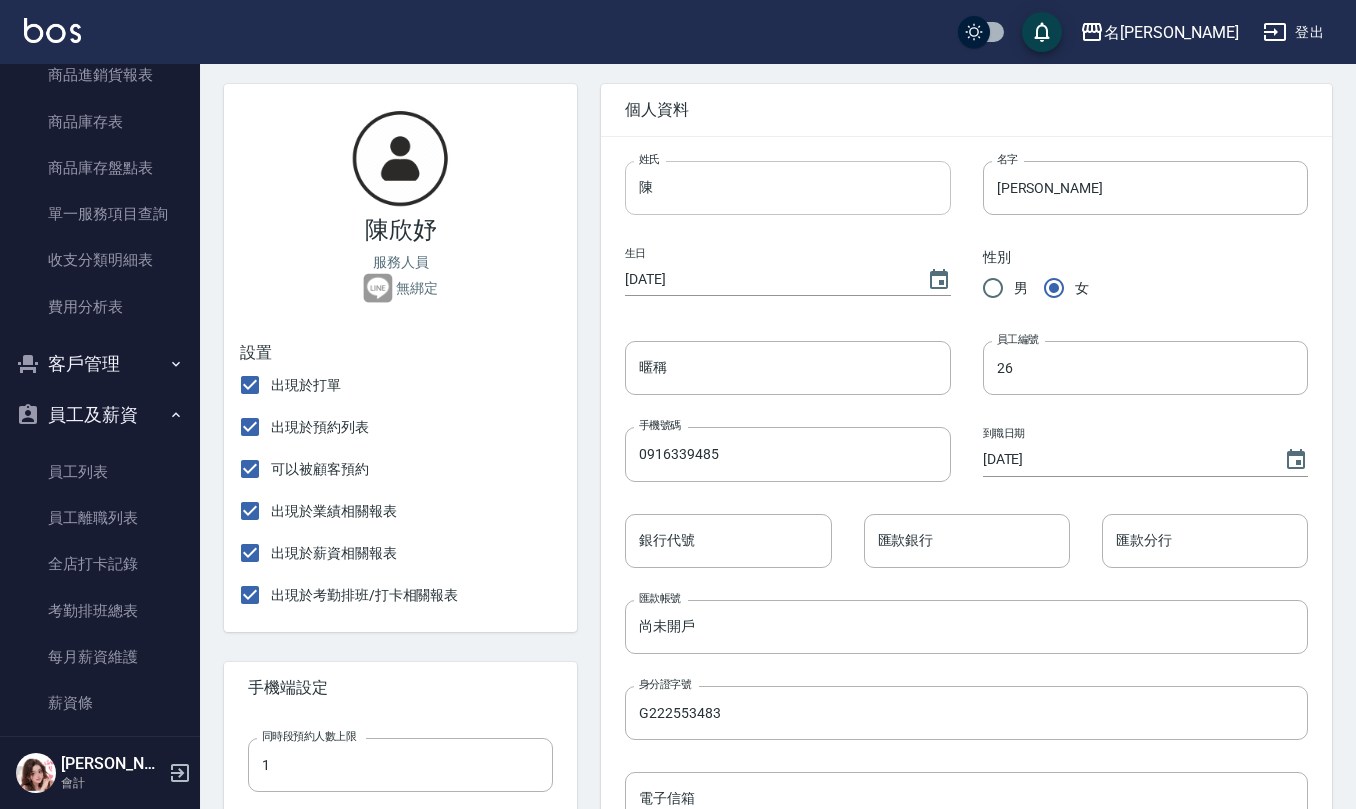 scroll, scrollTop: 0, scrollLeft: 0, axis: both 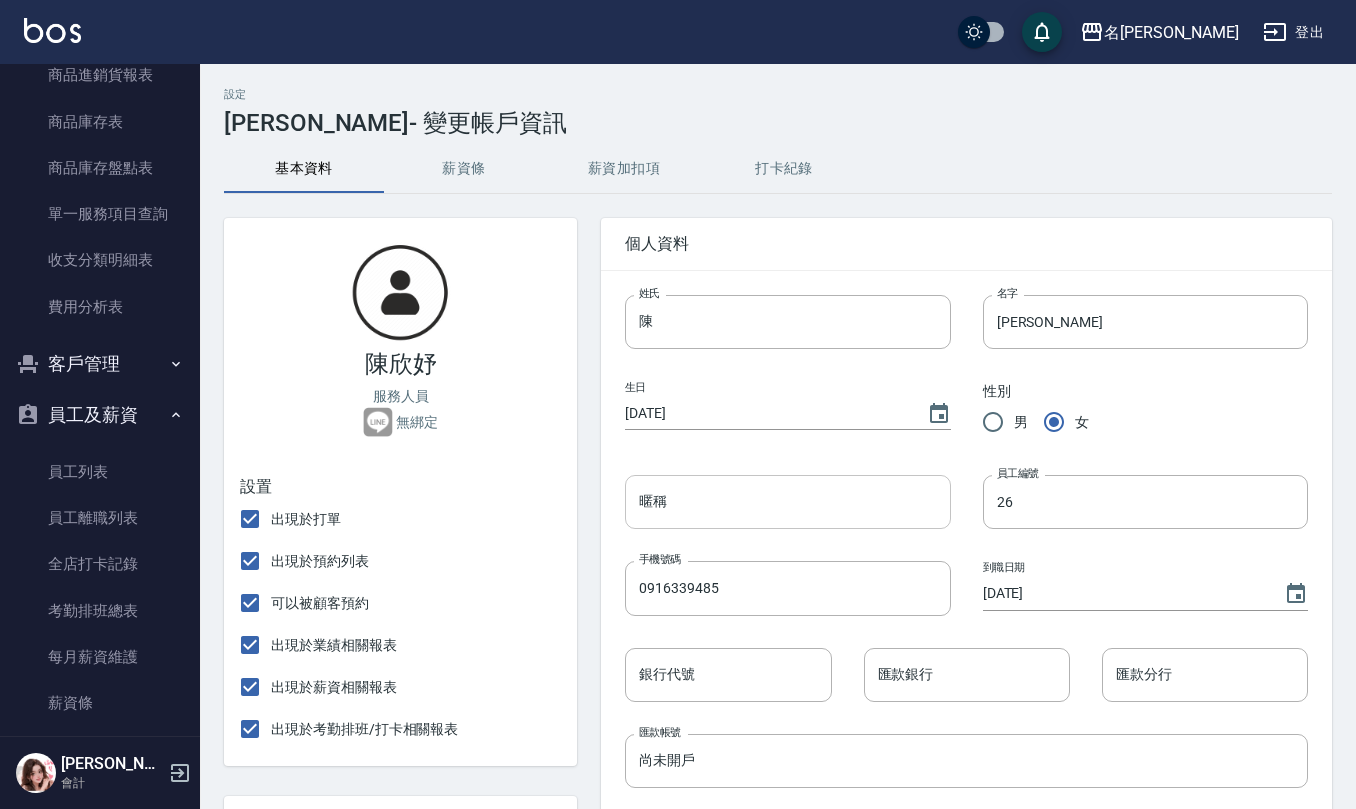 click on "暱稱" at bounding box center (787, 502) 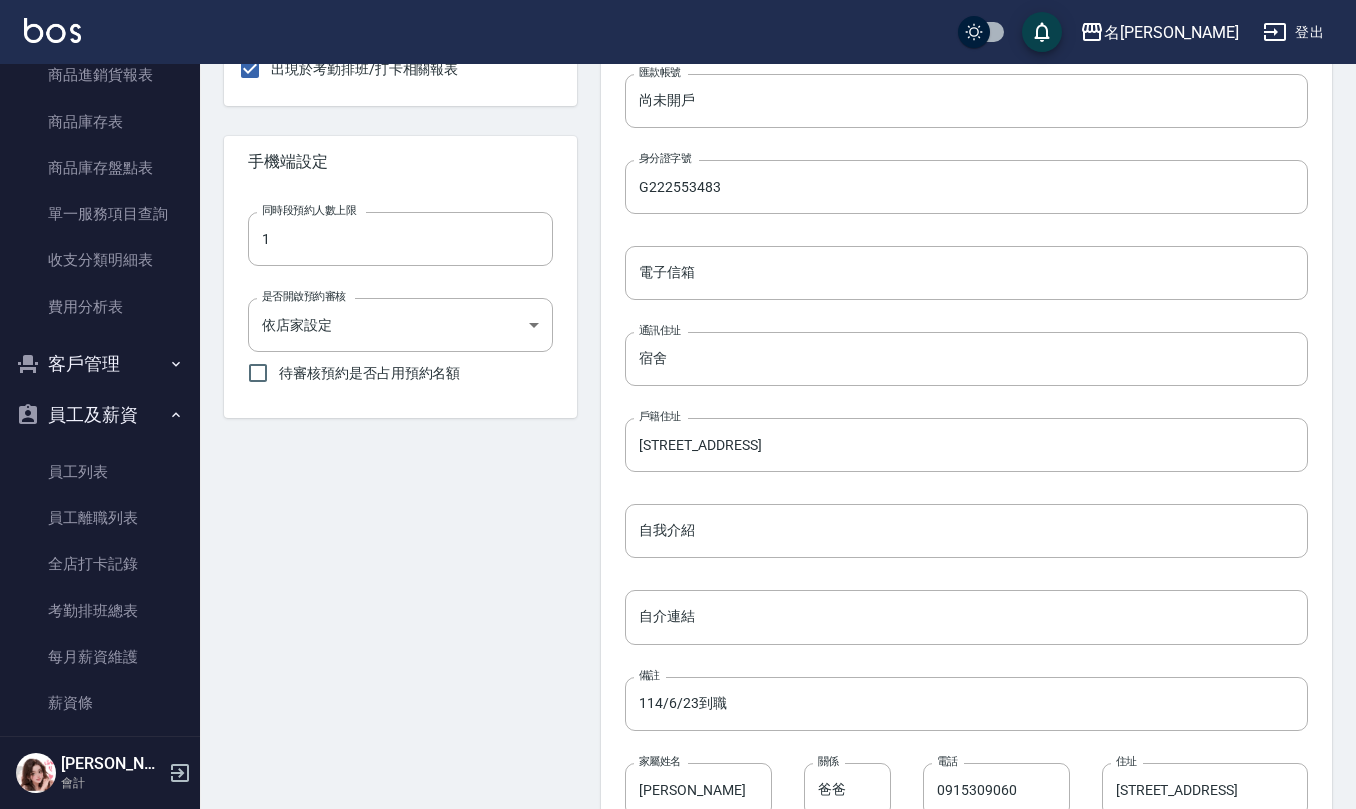 scroll, scrollTop: 785, scrollLeft: 0, axis: vertical 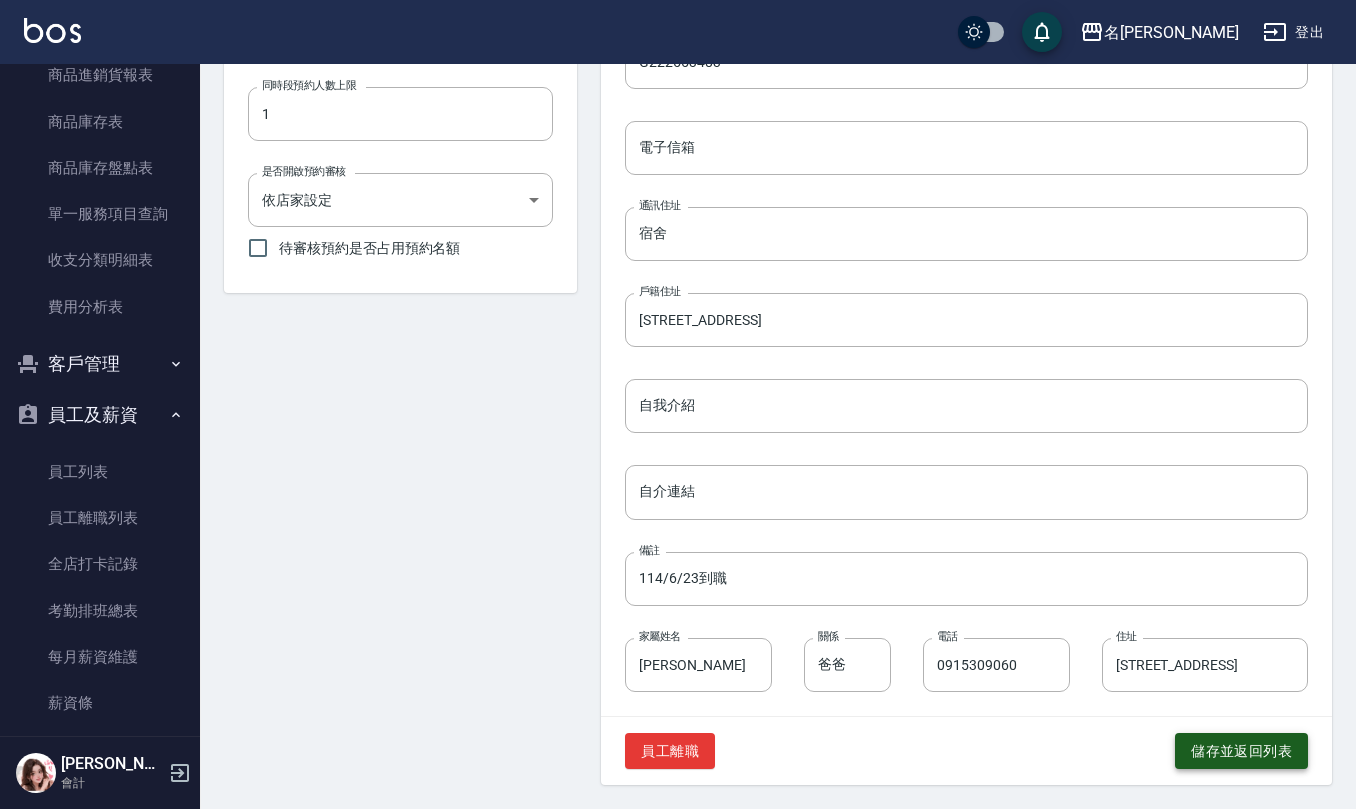 type on "陳欣妤" 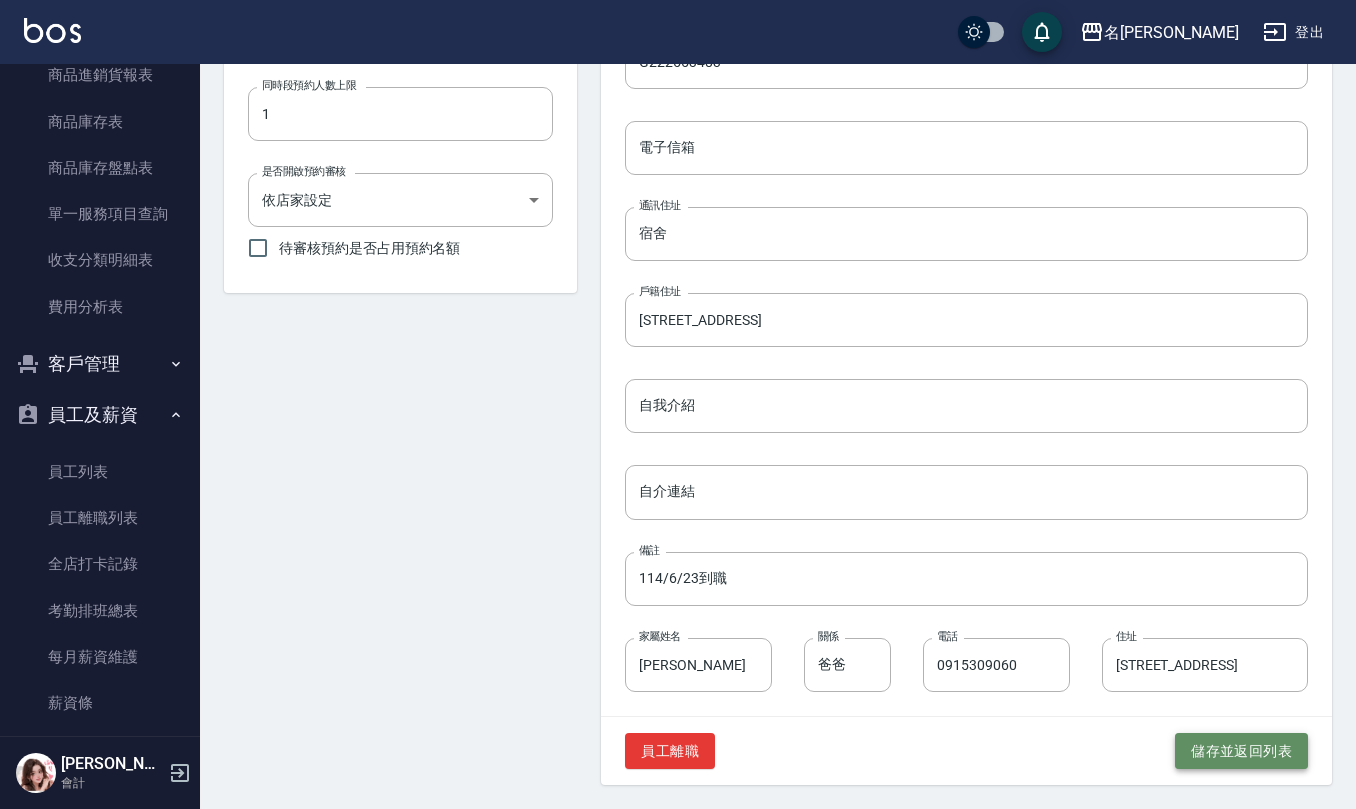 click on "儲存並返回列表" at bounding box center [1241, 751] 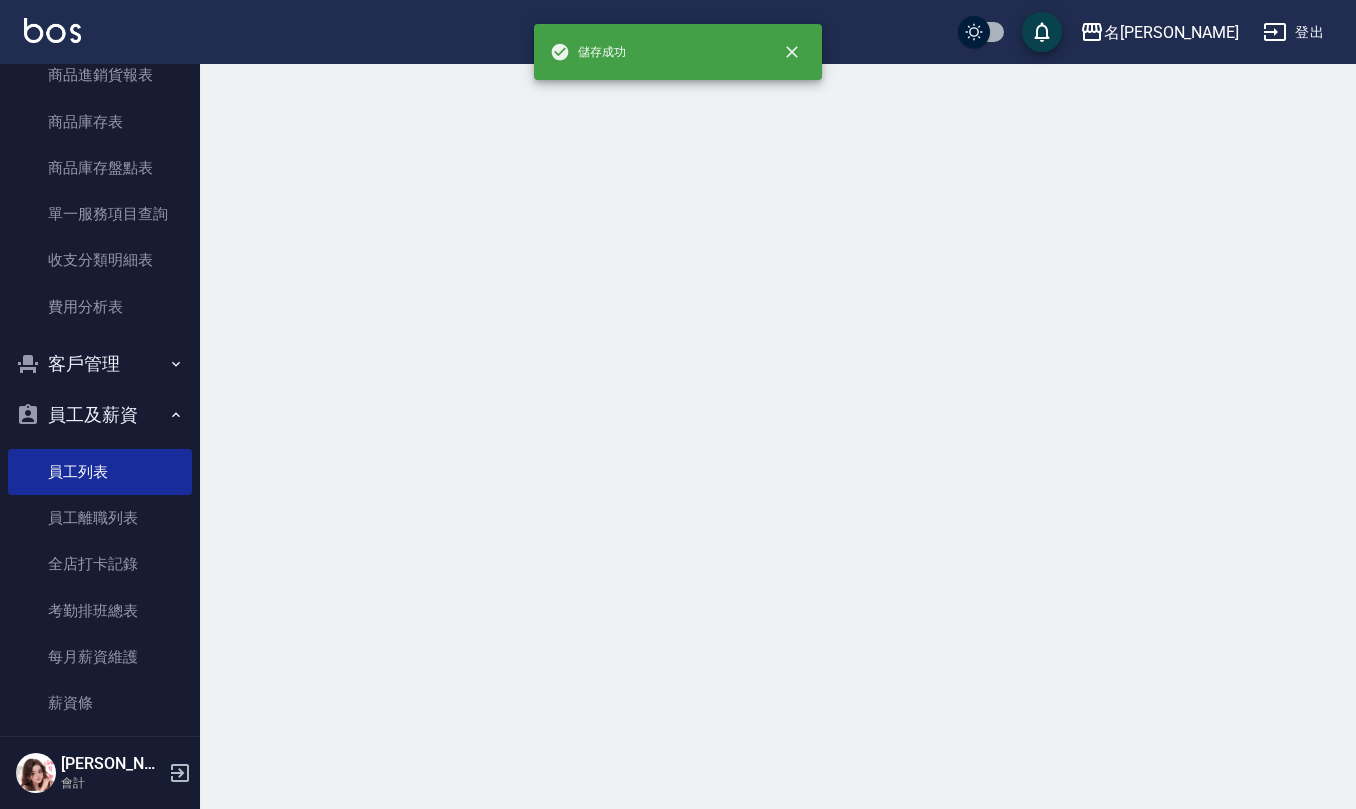 scroll, scrollTop: 0, scrollLeft: 0, axis: both 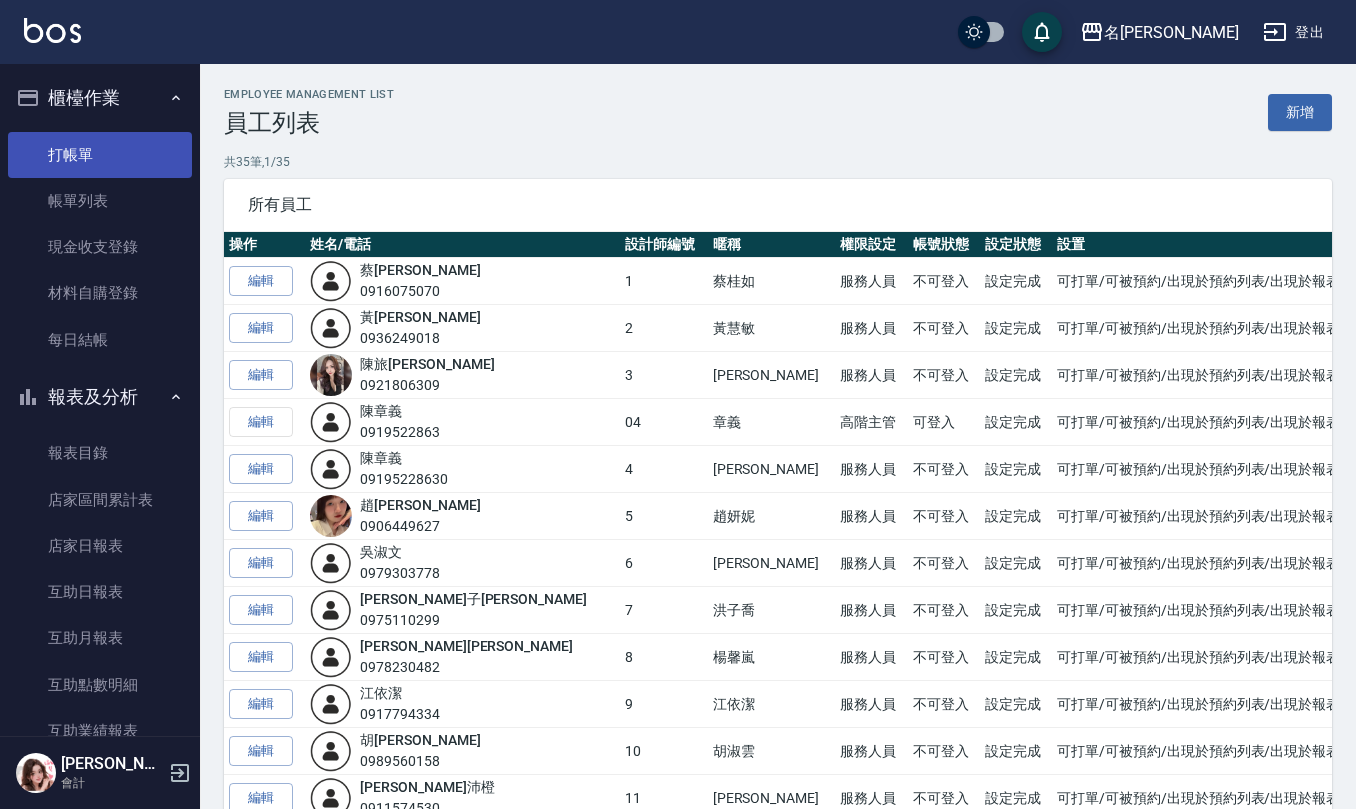 click on "打帳單" at bounding box center [100, 155] 